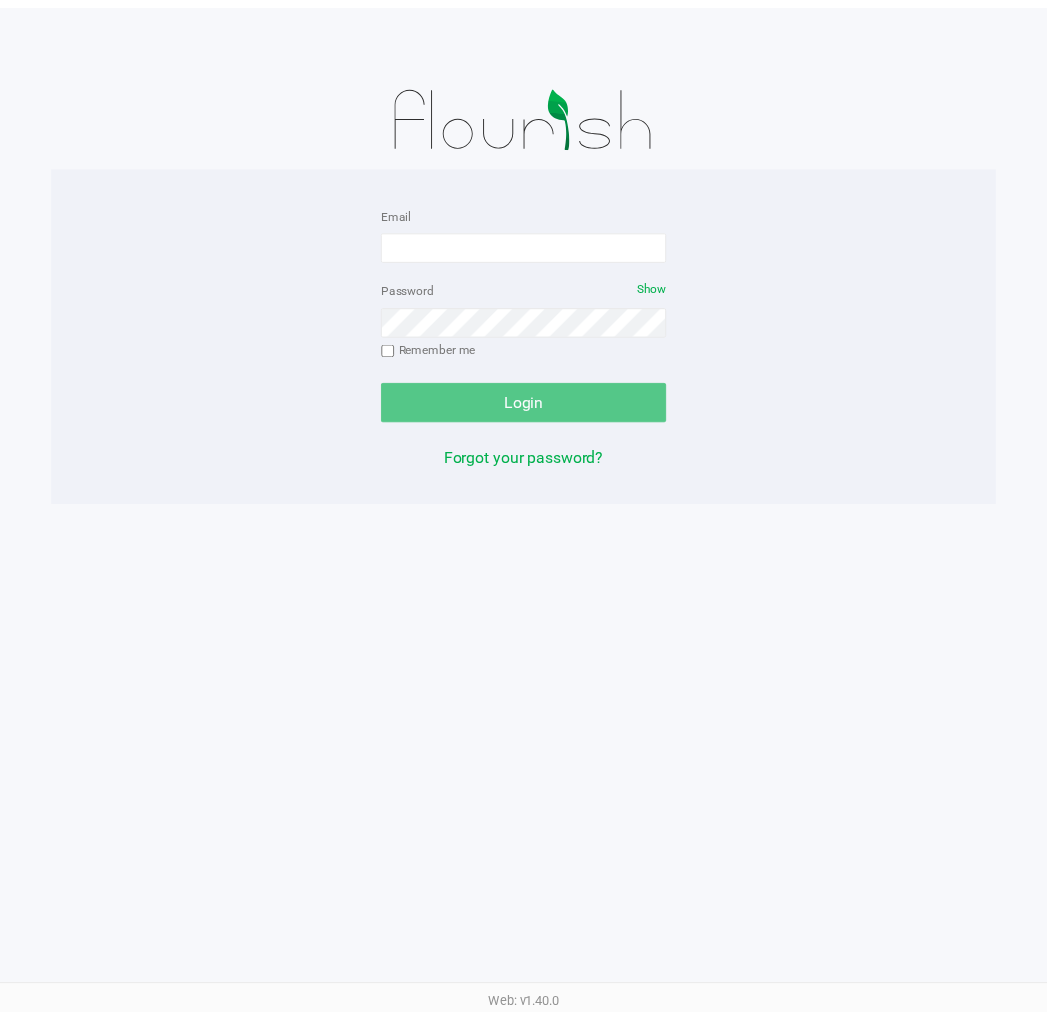 scroll, scrollTop: 0, scrollLeft: 0, axis: both 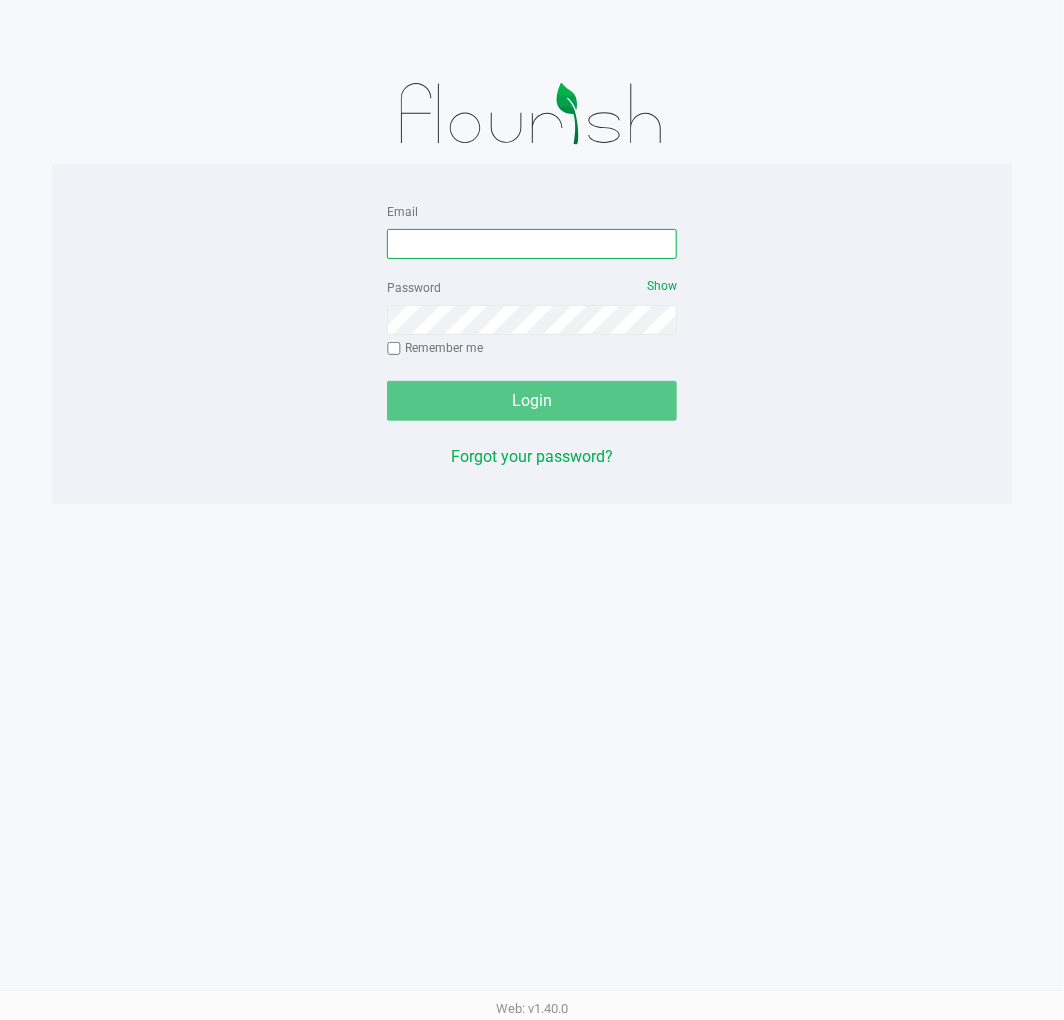 click on "Email" at bounding box center [532, 244] 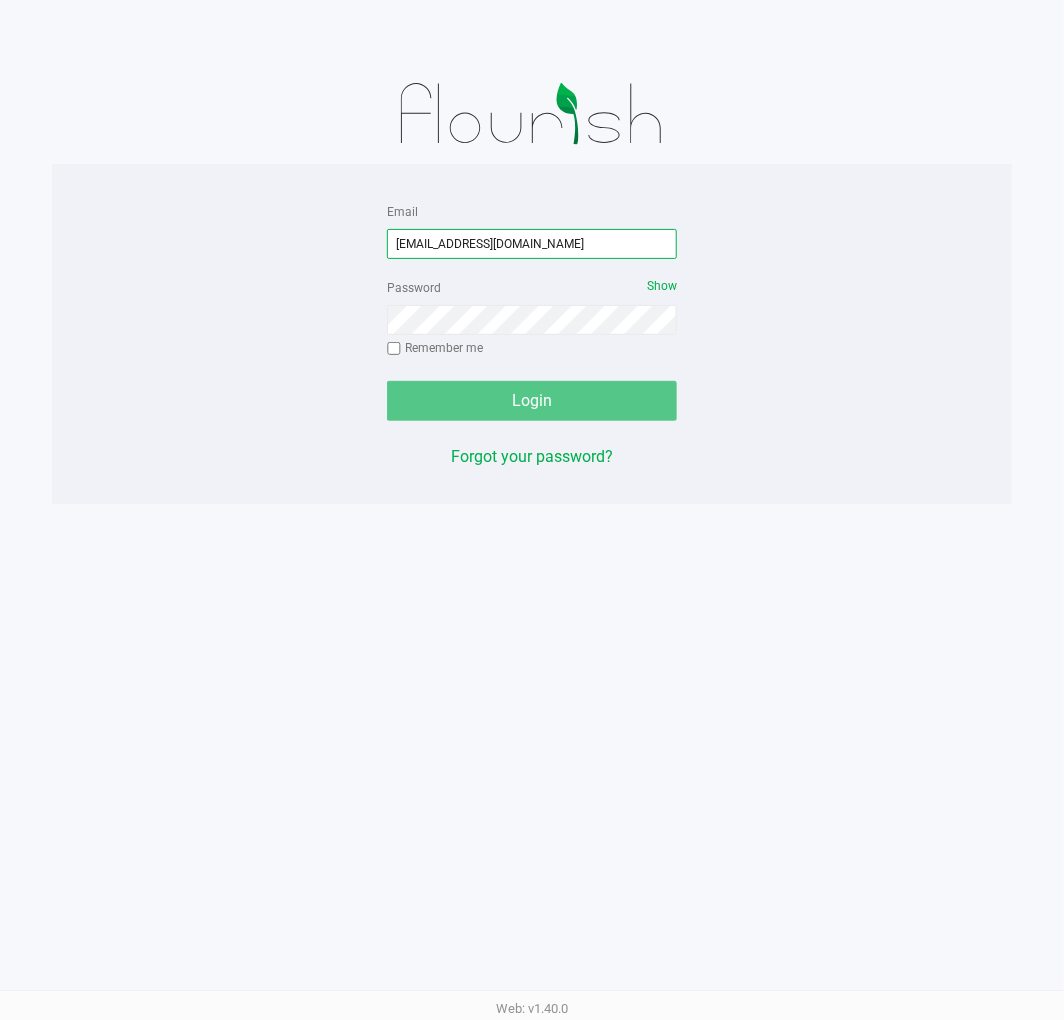 type on "[EMAIL_ADDRESS][DOMAIN_NAME]" 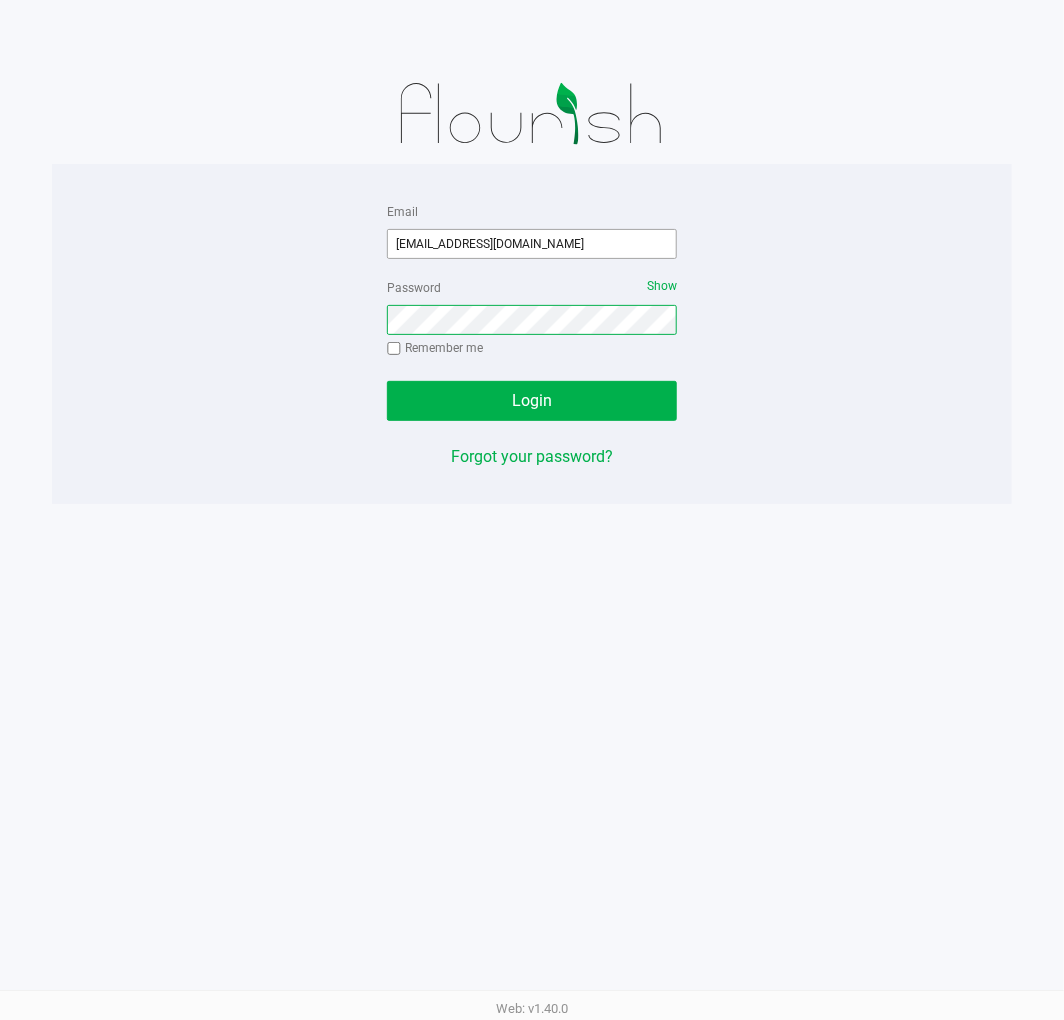 click on "Login" 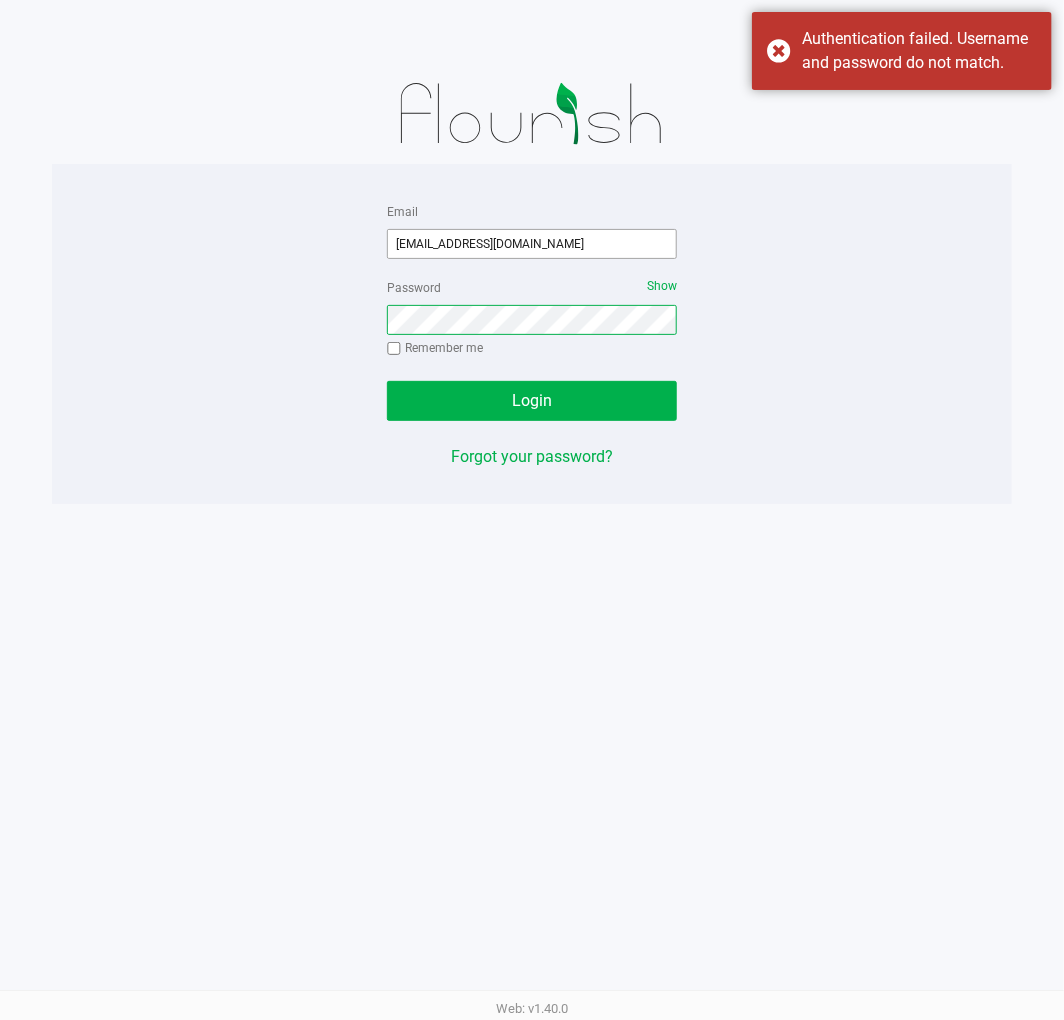 click on "Login" 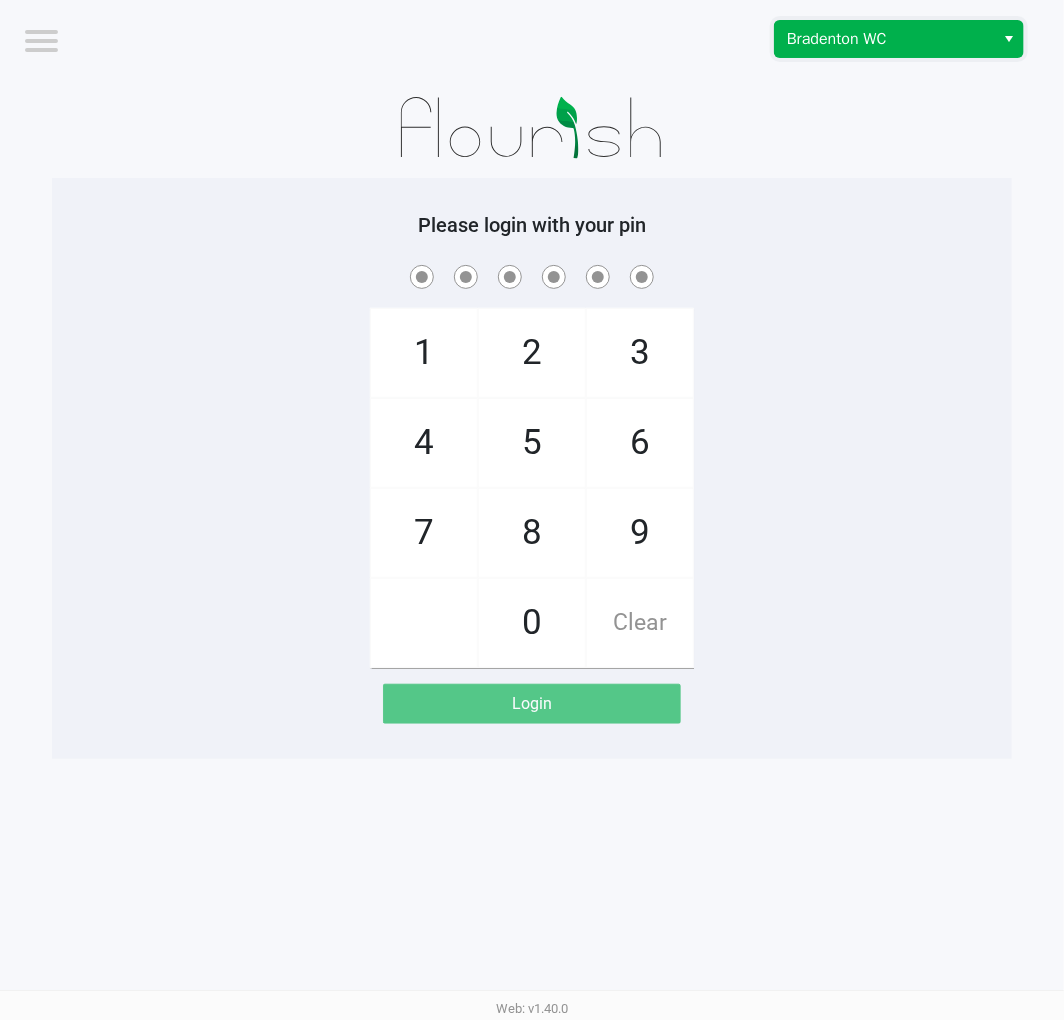 click on "Bradenton WC" at bounding box center (884, 39) 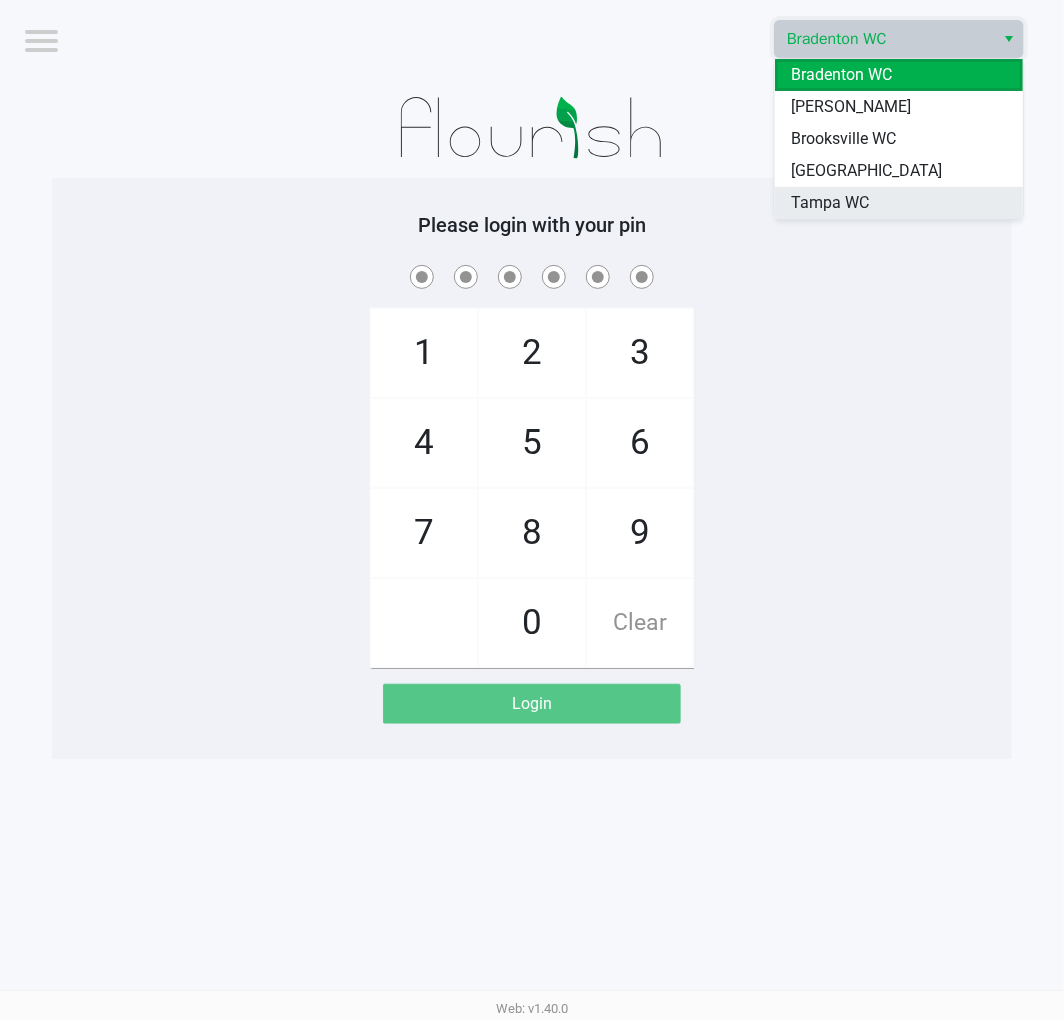 click on "Tampa WC" at bounding box center (830, 203) 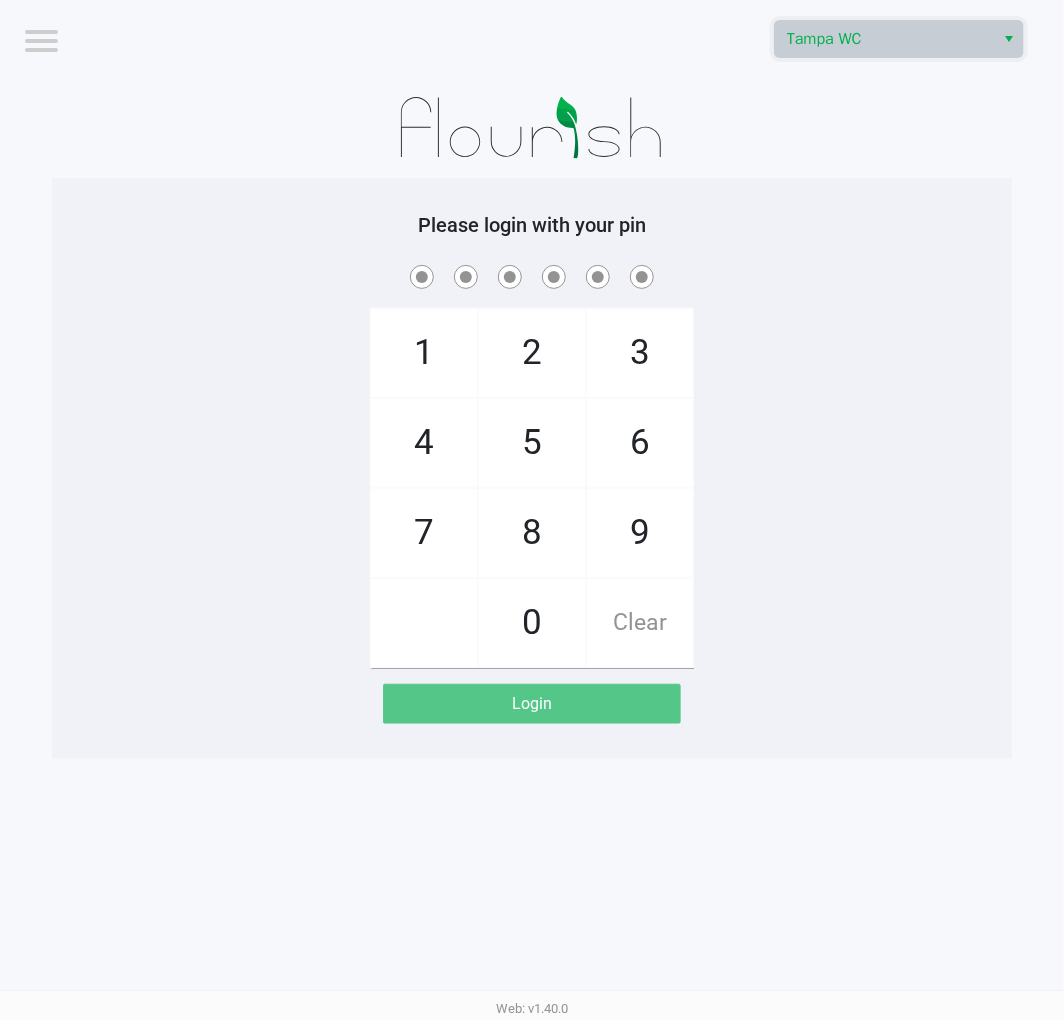 drag, startPoint x: 803, startPoint y: 238, endPoint x: 808, endPoint y: 200, distance: 38.327538 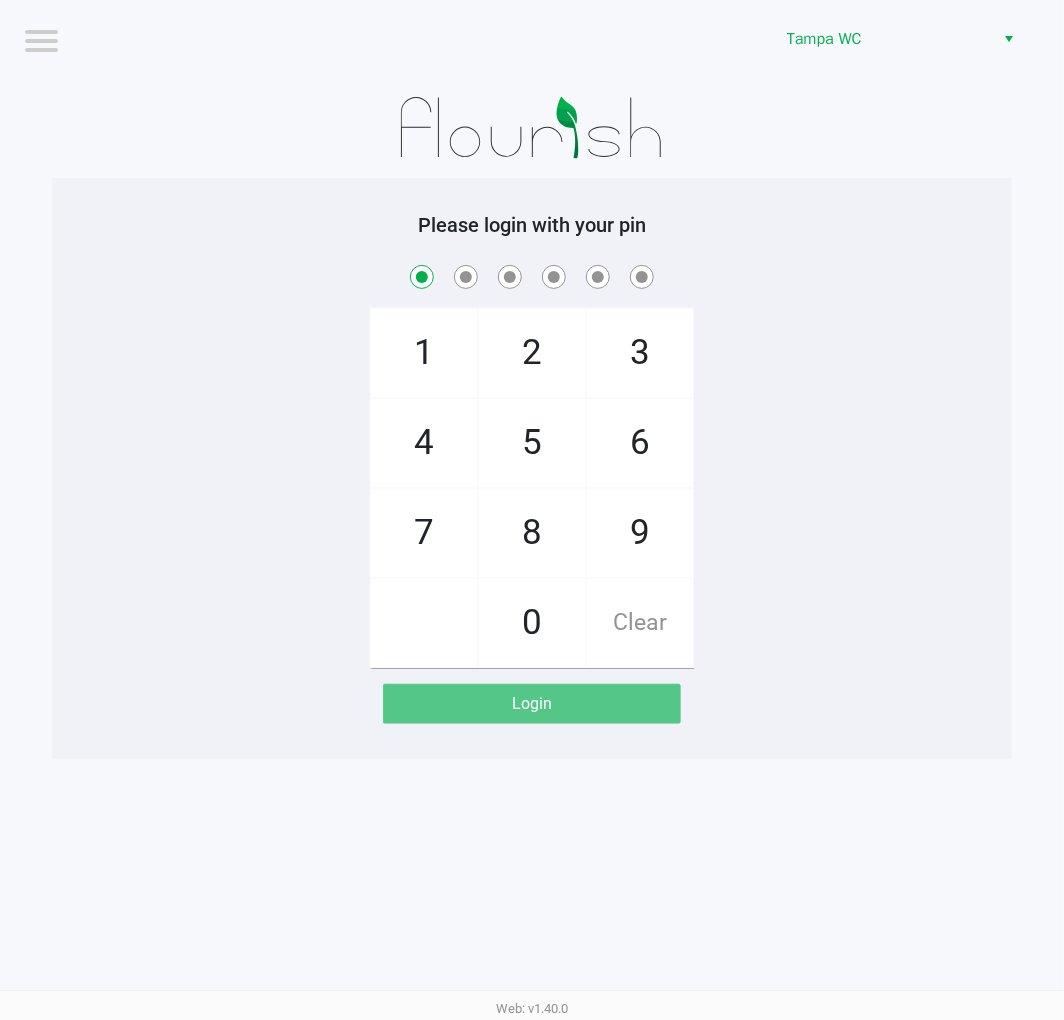 checkbox on "true" 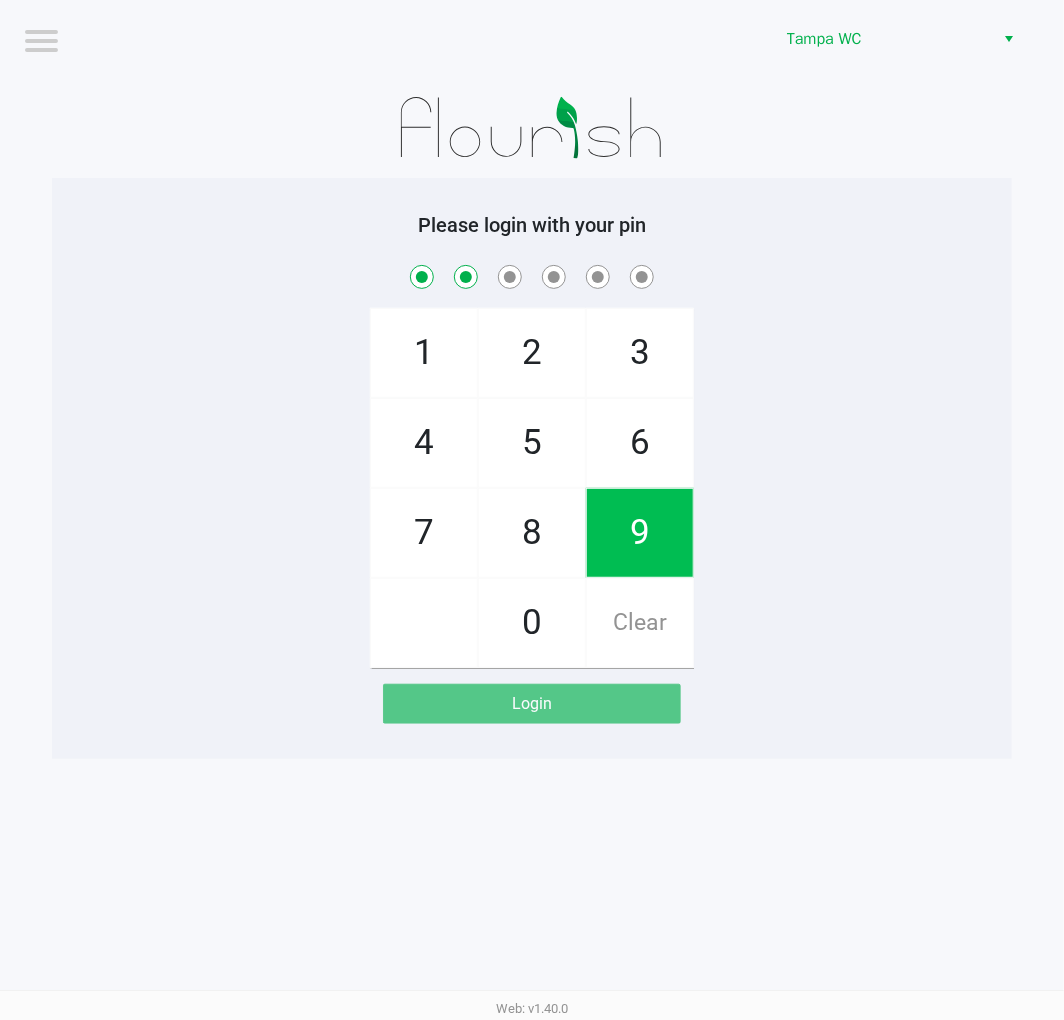 checkbox on "true" 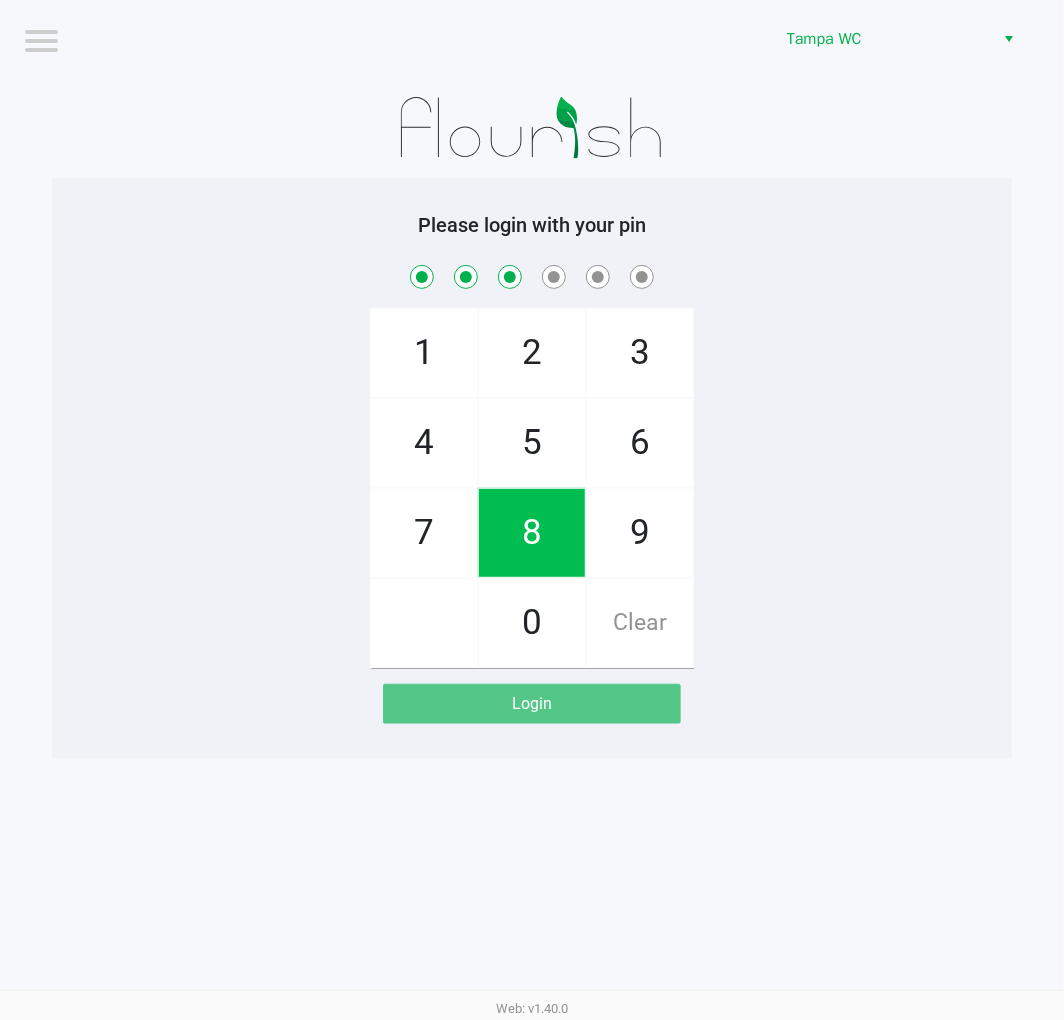checkbox on "true" 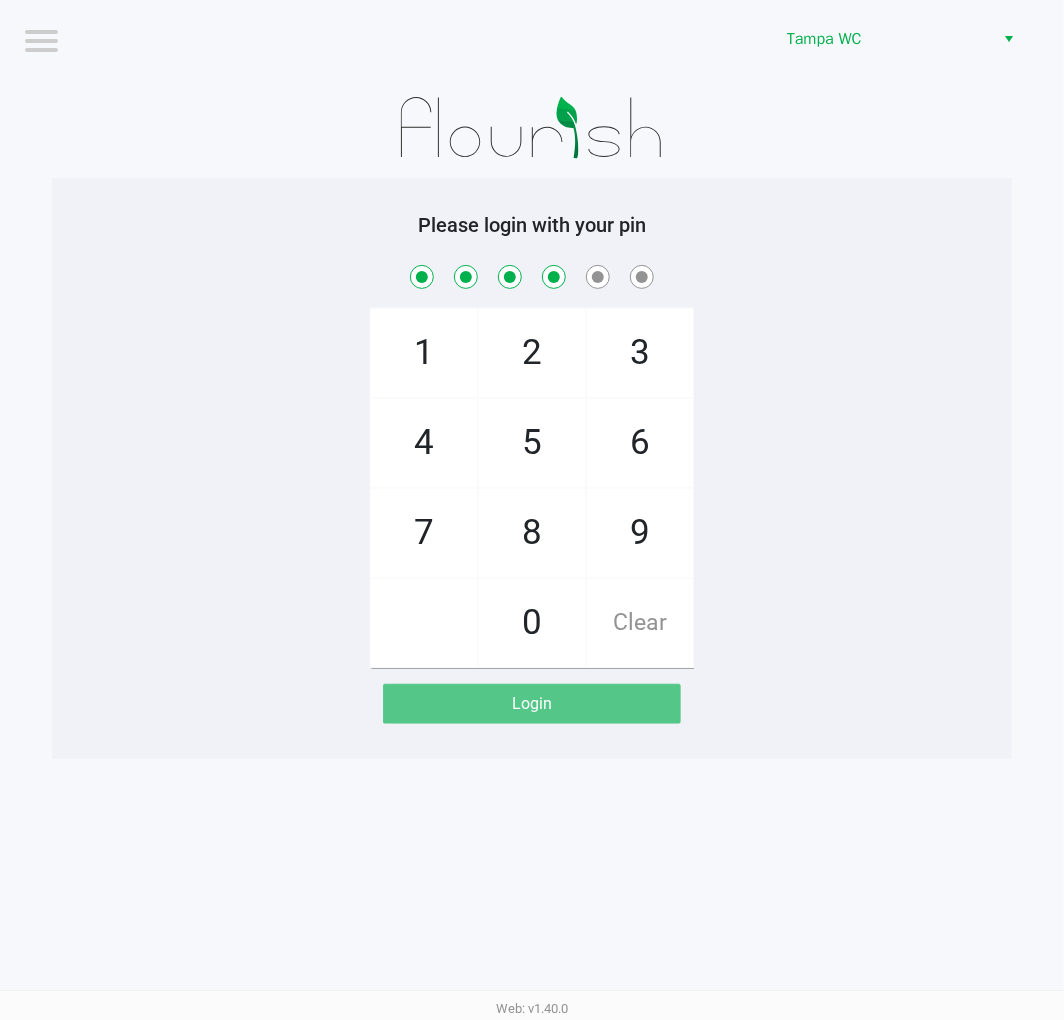 checkbox on "true" 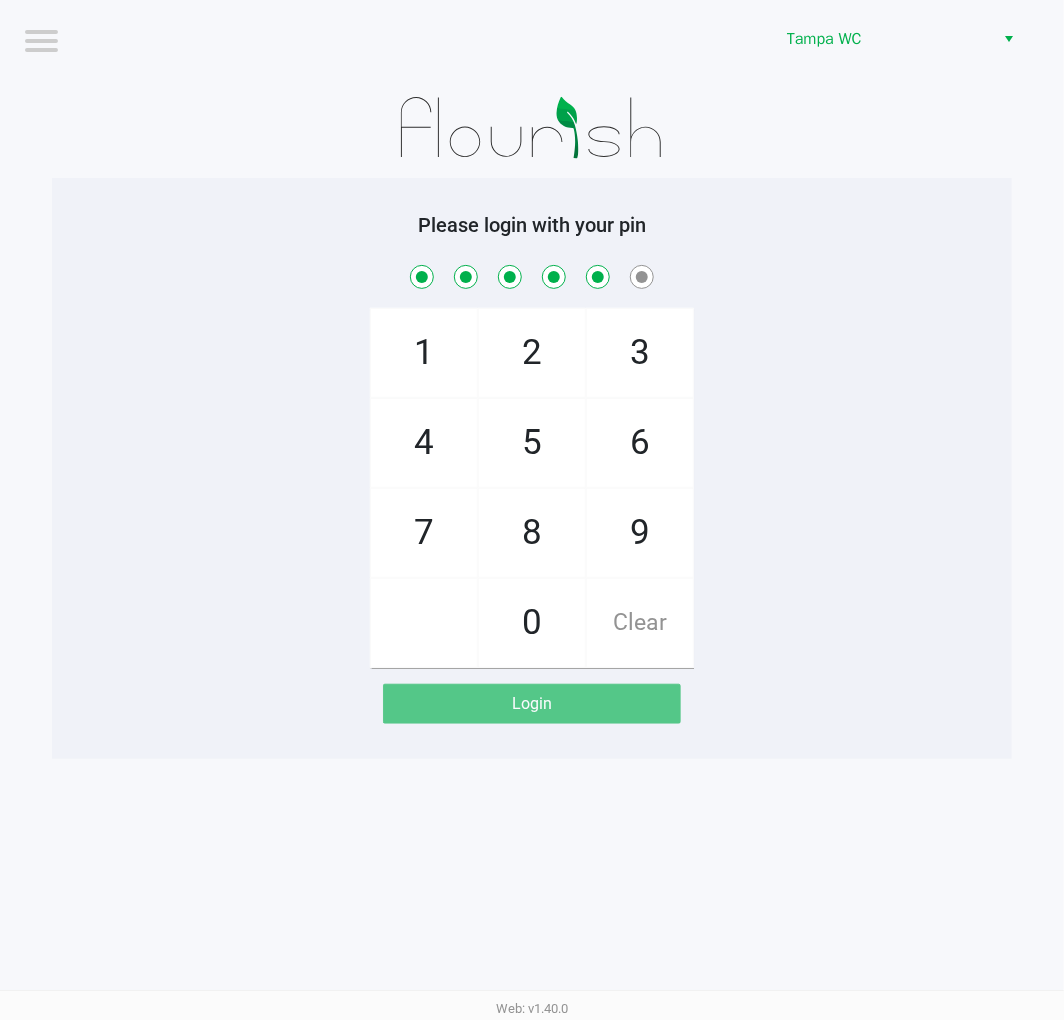 checkbox on "true" 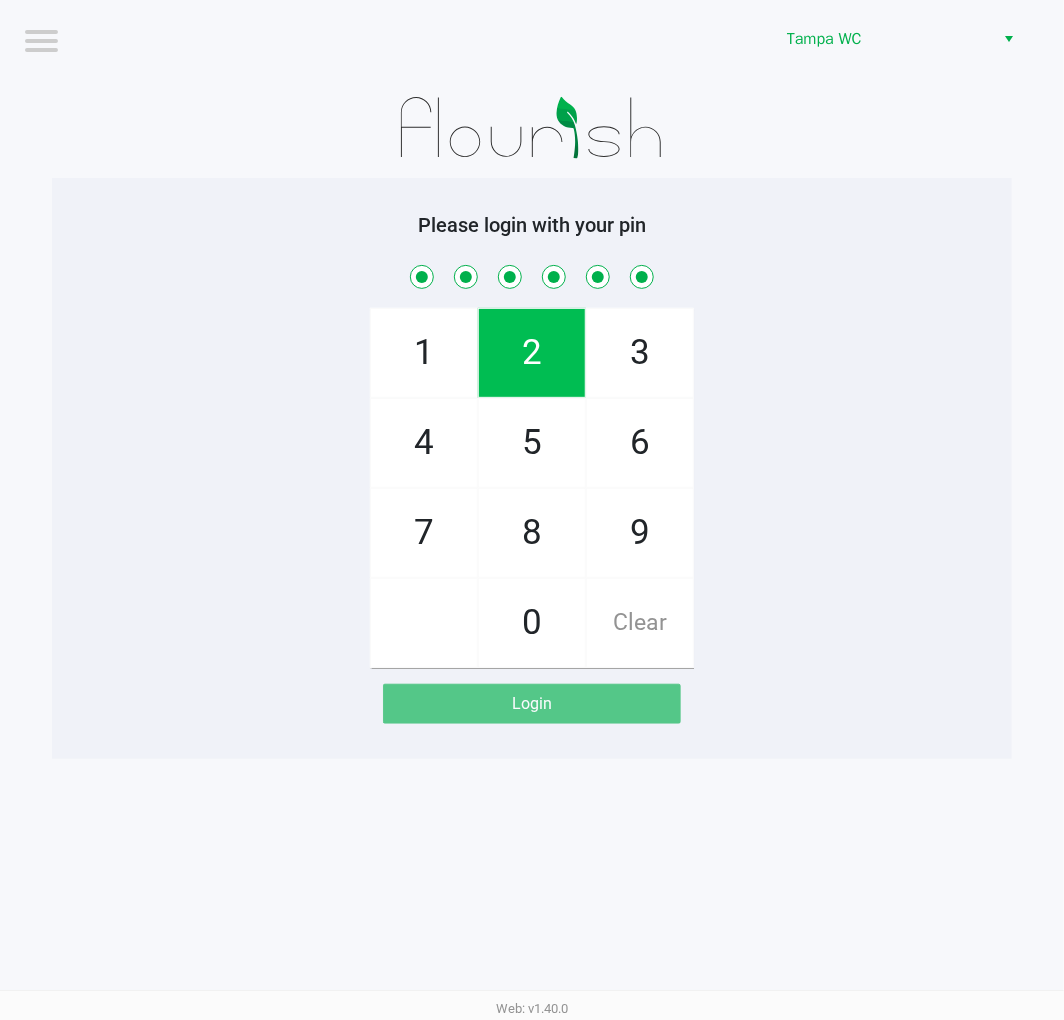 checkbox on "true" 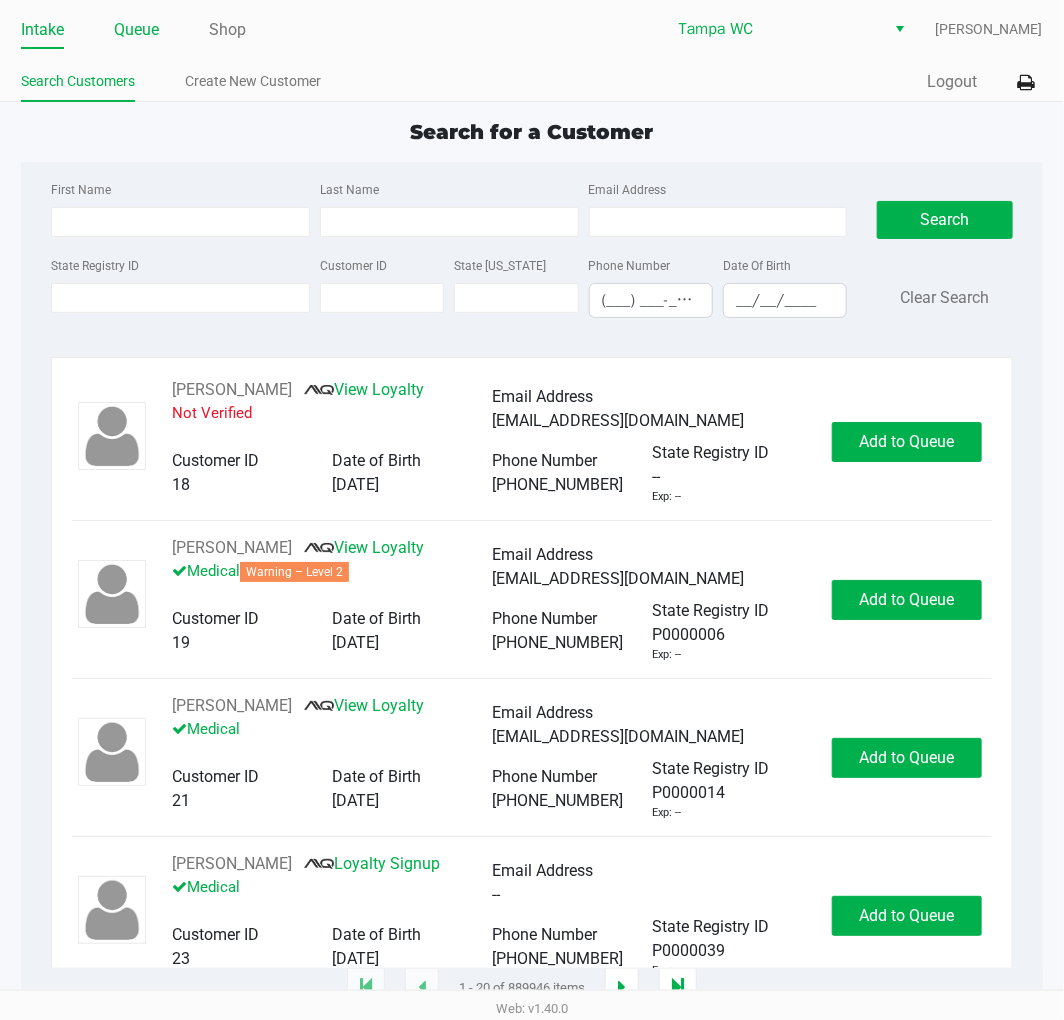 click on "Queue" 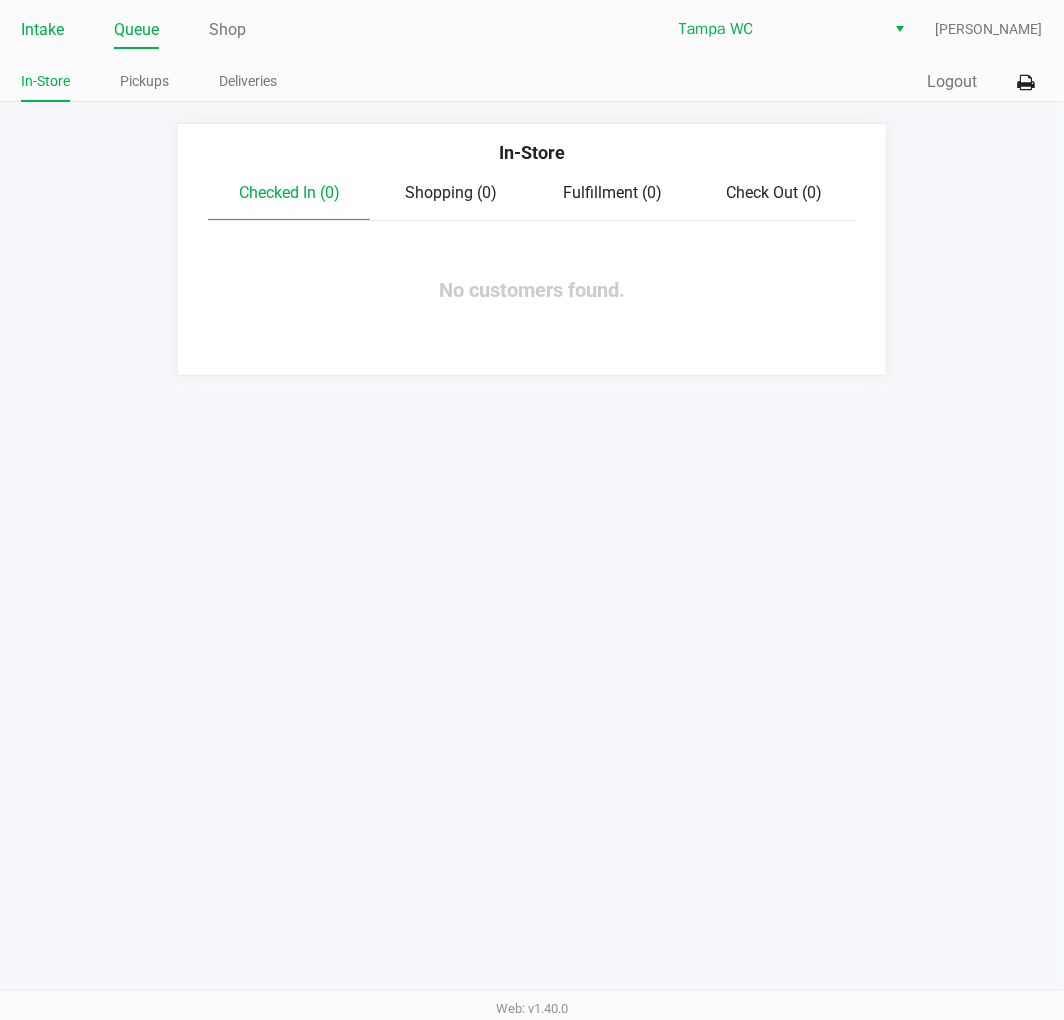 click on "Intake" 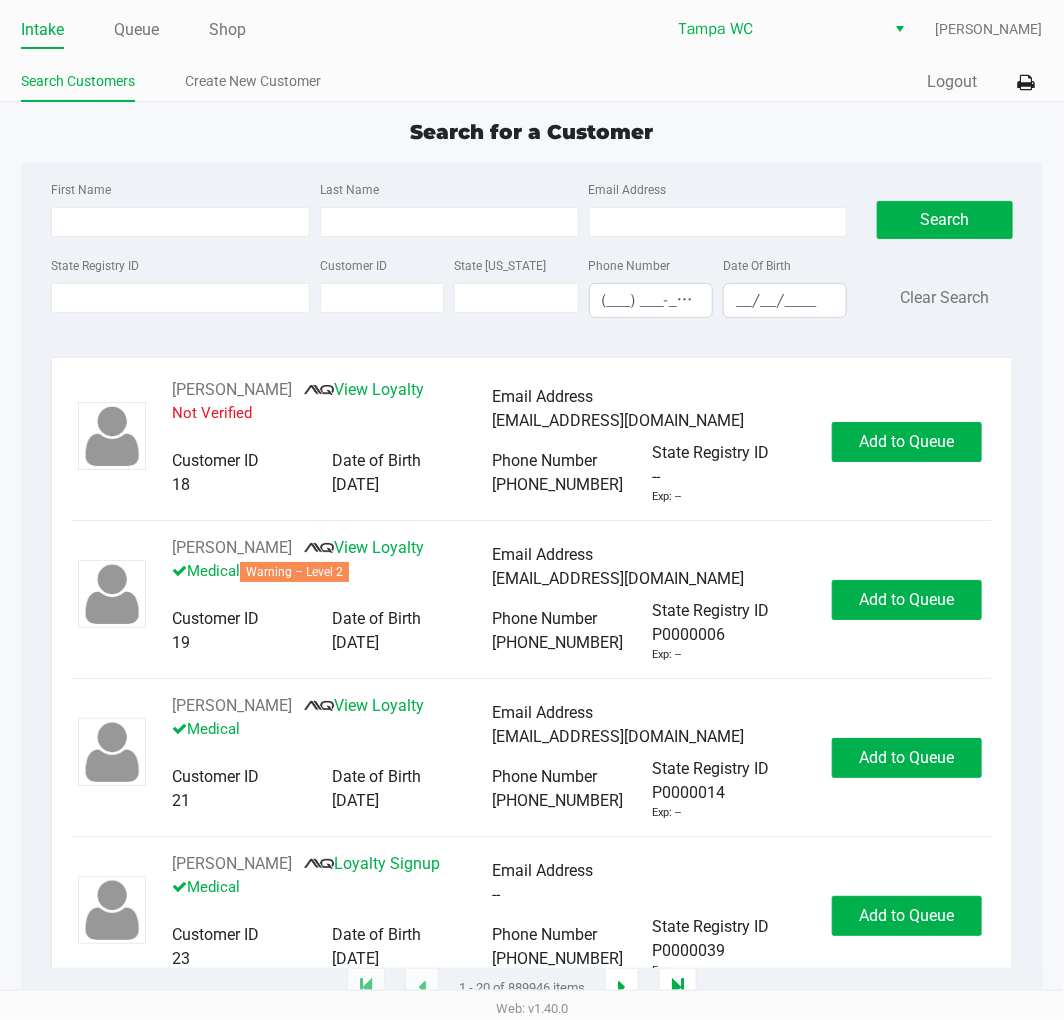 click on "First Name" 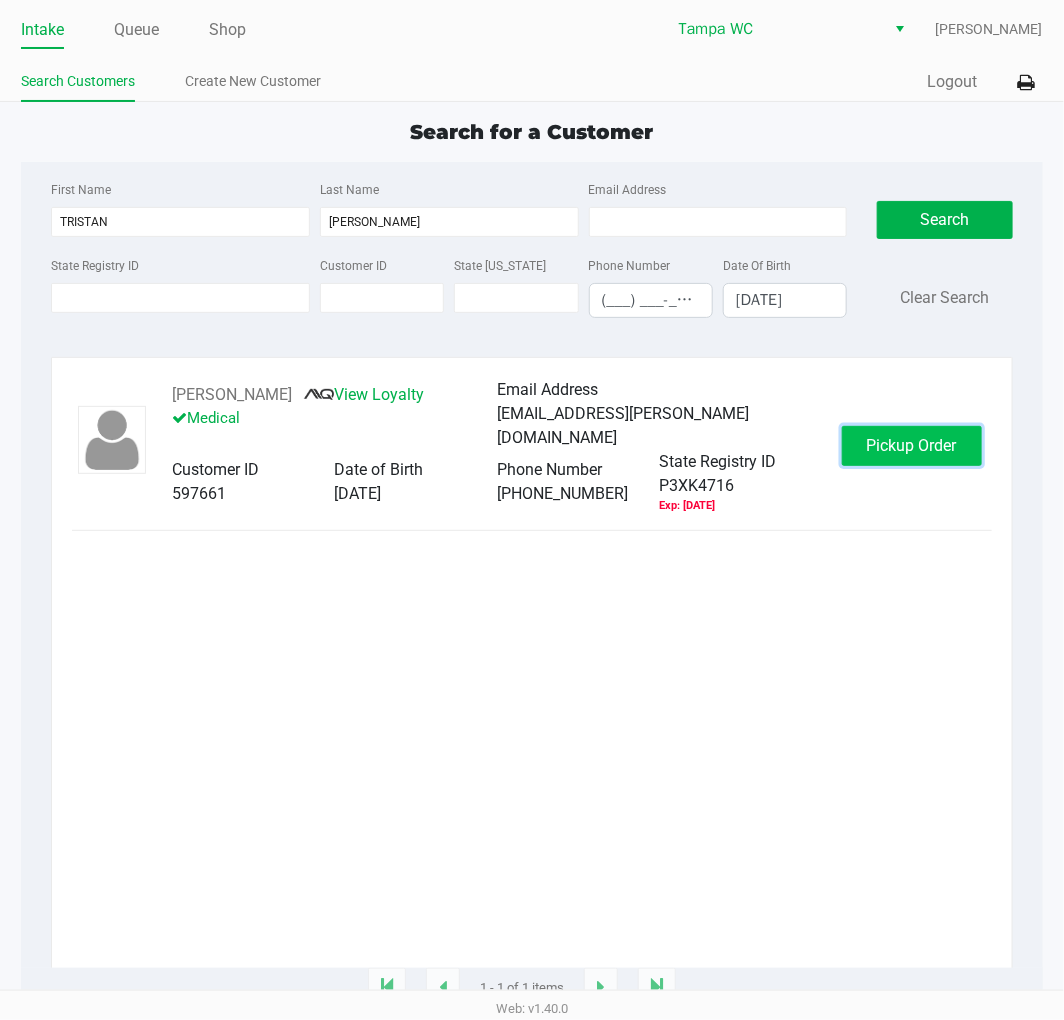 click on "Pickup Order" 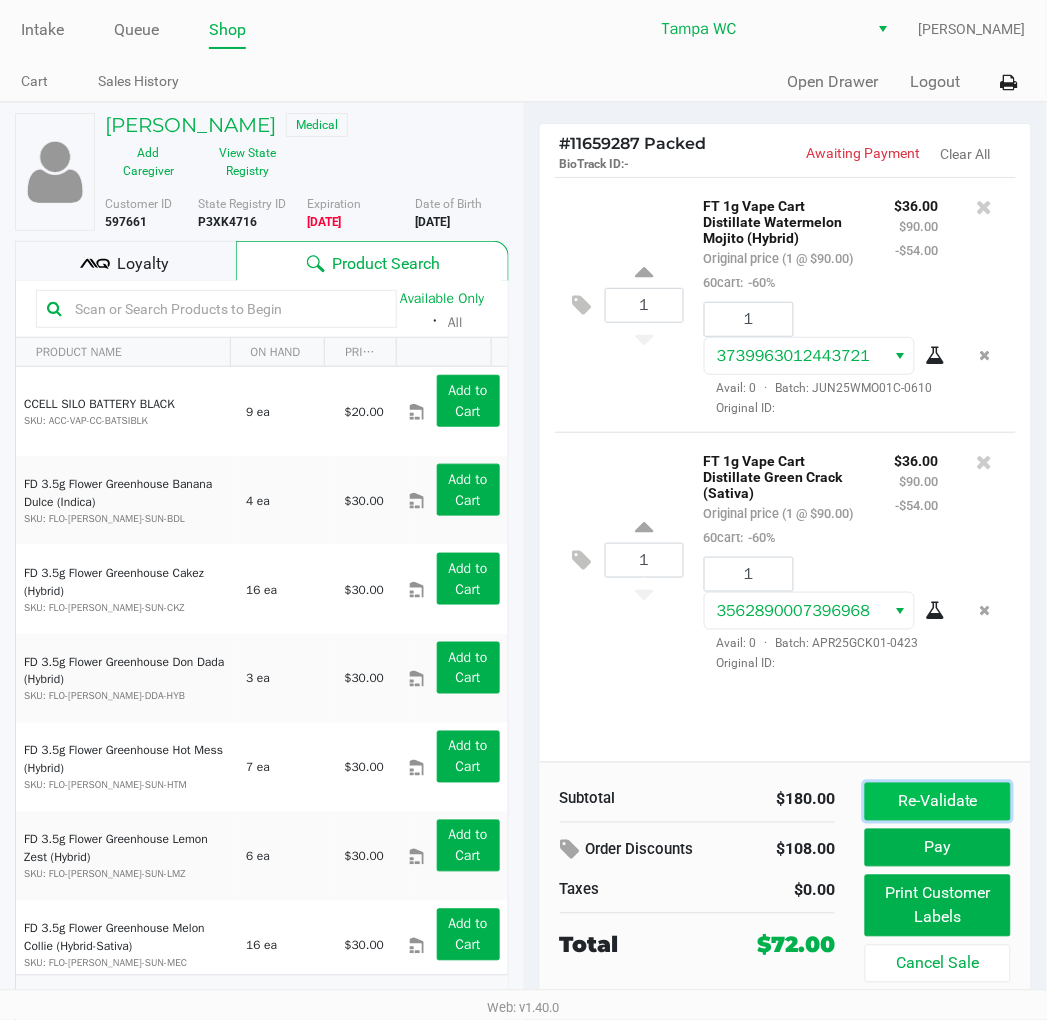 click on "Re-Validate" 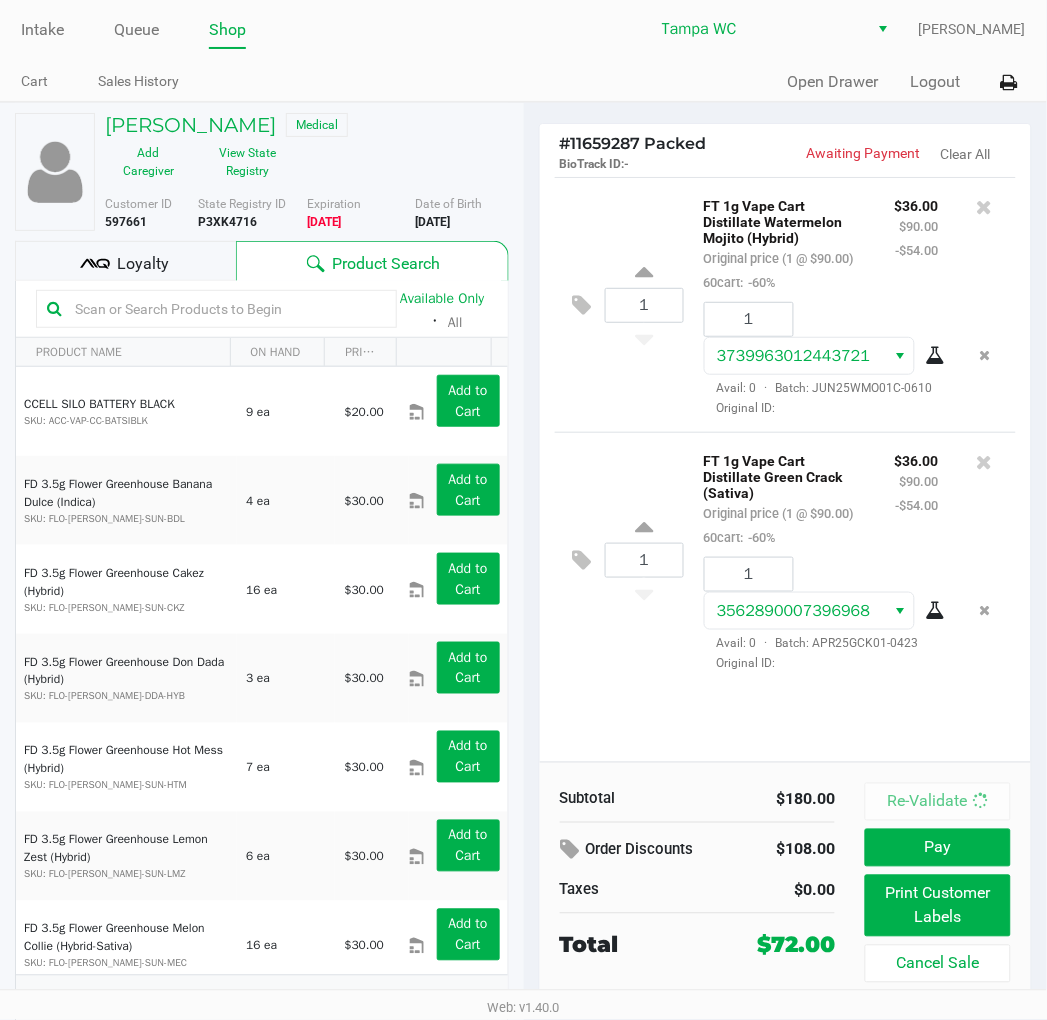 click on "1  FT 1g Vape Cart Distillate Watermelon Mojito (Hybrid)   Original price (1 @ $90.00)  60cart:  -60% $36.00 $90.00 -$54.00 1 3739963012443721  Avail: 0  ·  Batch: JUN25WMO01C-0610   Original ID:   1  FT 1g Vape Cart Distillate Green Crack (Sativa)   Original price (1 @ $90.00)  60cart:  -60% $36.00 $90.00 -$54.00 1 3562890007396968  Avail: 0  ·  Batch: APR25GCK01-0423   Original ID:" 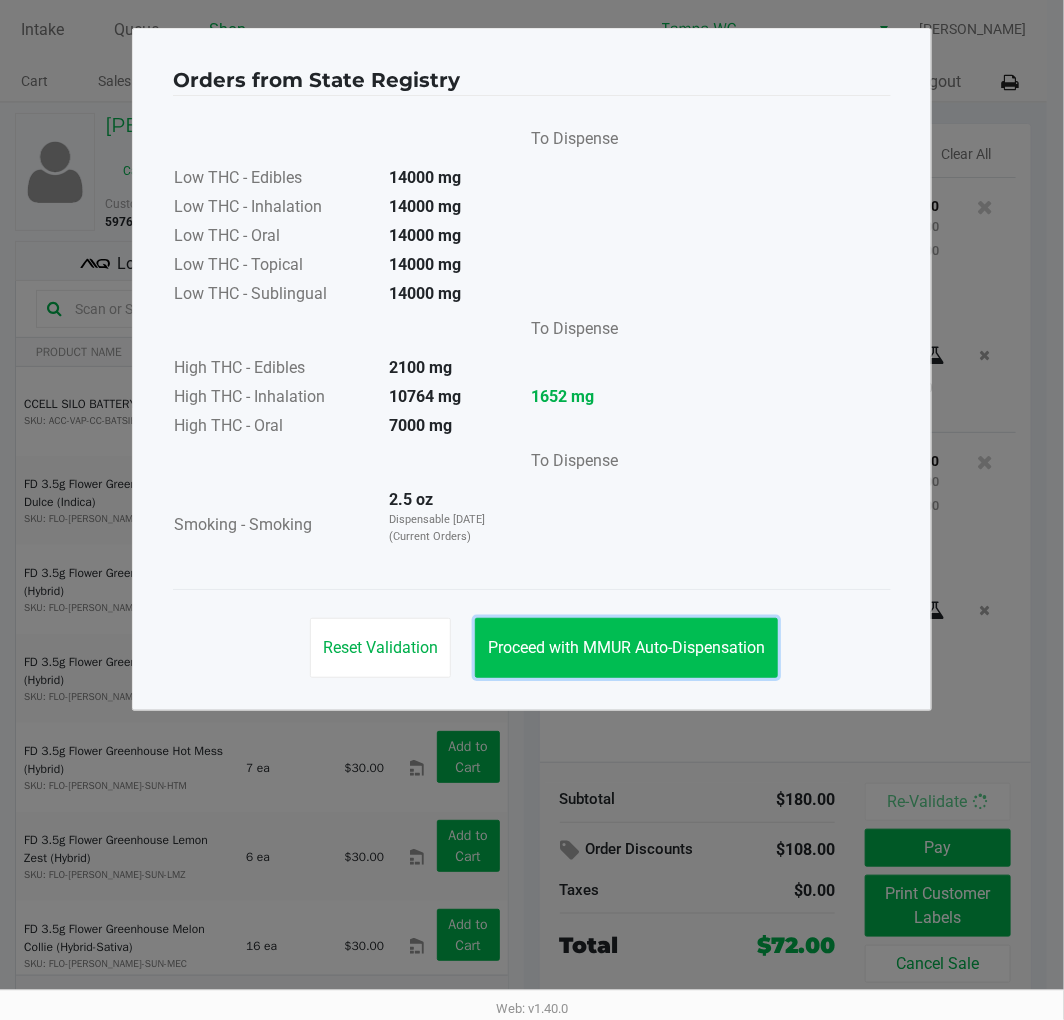 click on "Proceed with MMUR Auto-Dispensation" 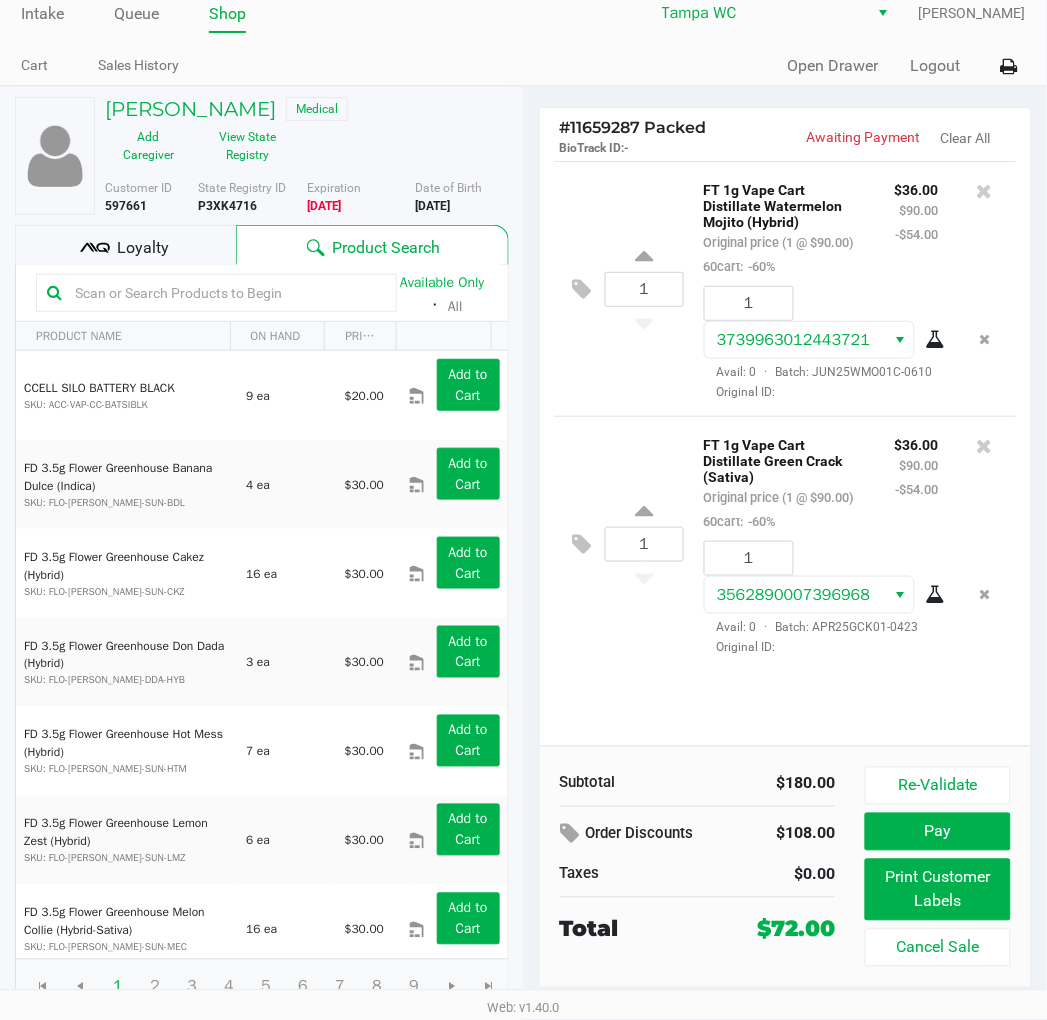scroll, scrollTop: 21, scrollLeft: 0, axis: vertical 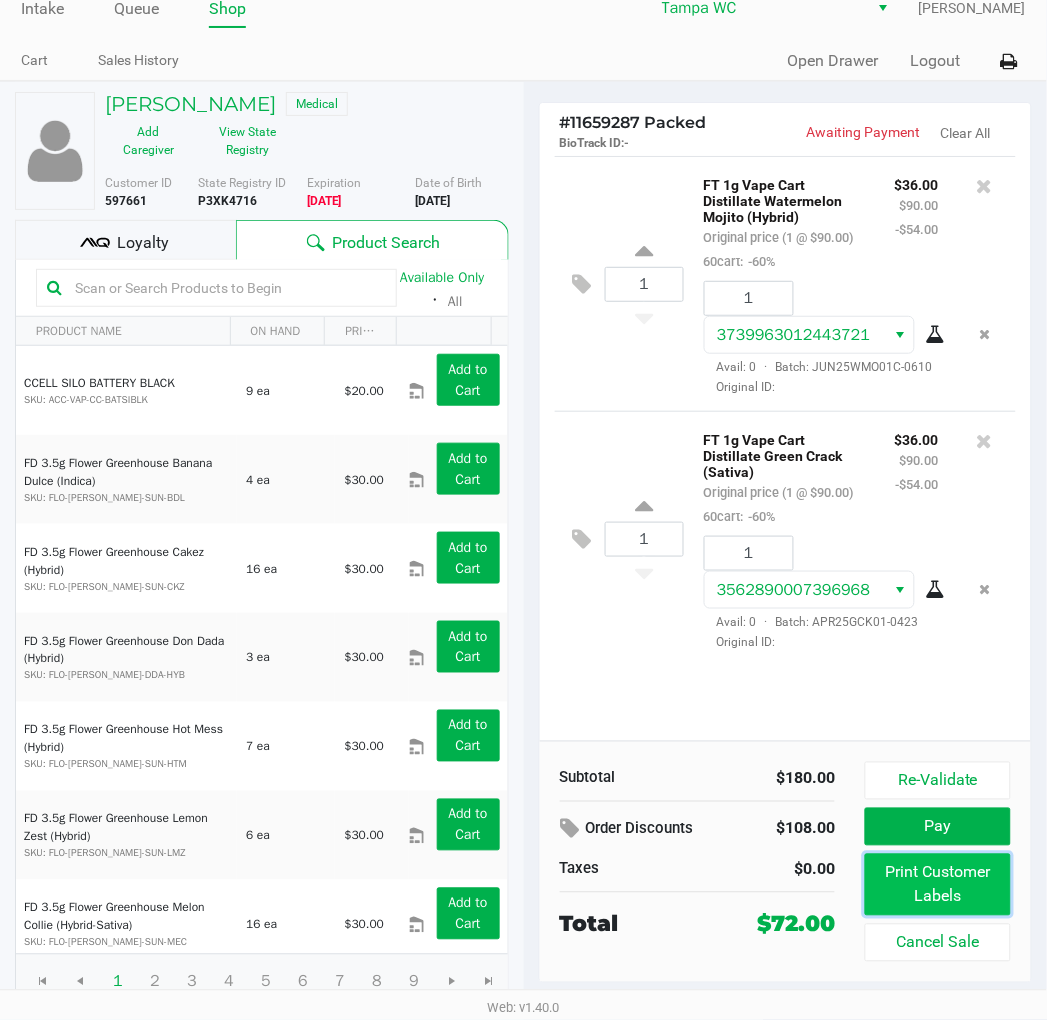 click on "Print Customer Labels" 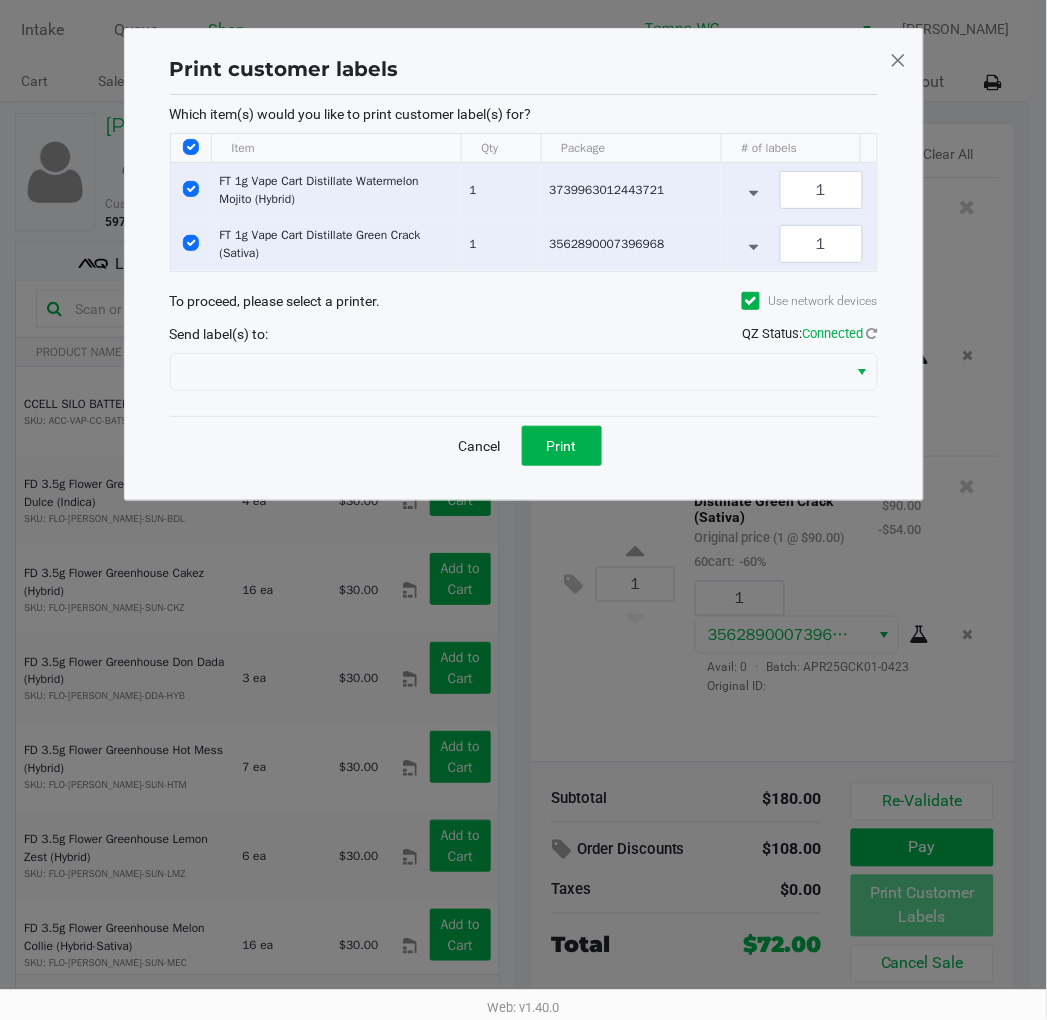scroll, scrollTop: 0, scrollLeft: 0, axis: both 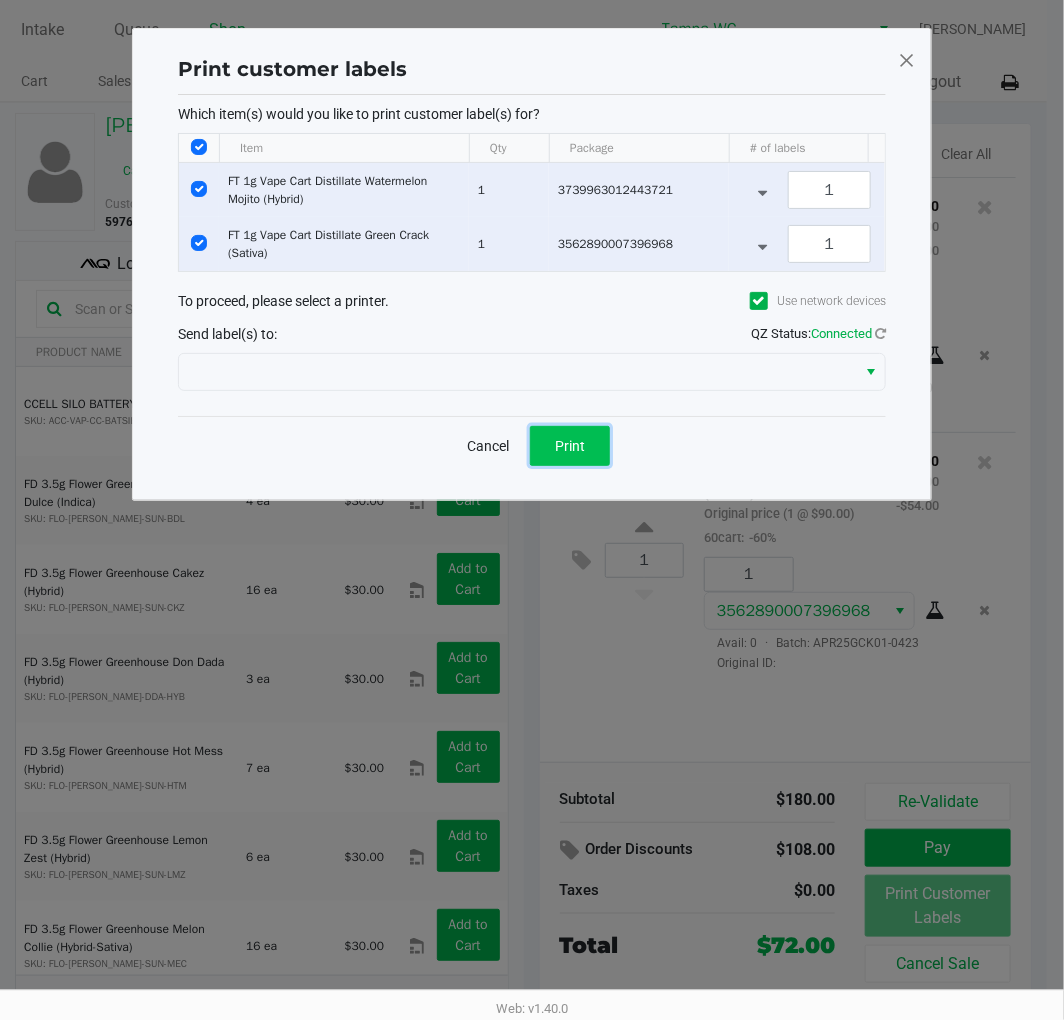 click on "Print" 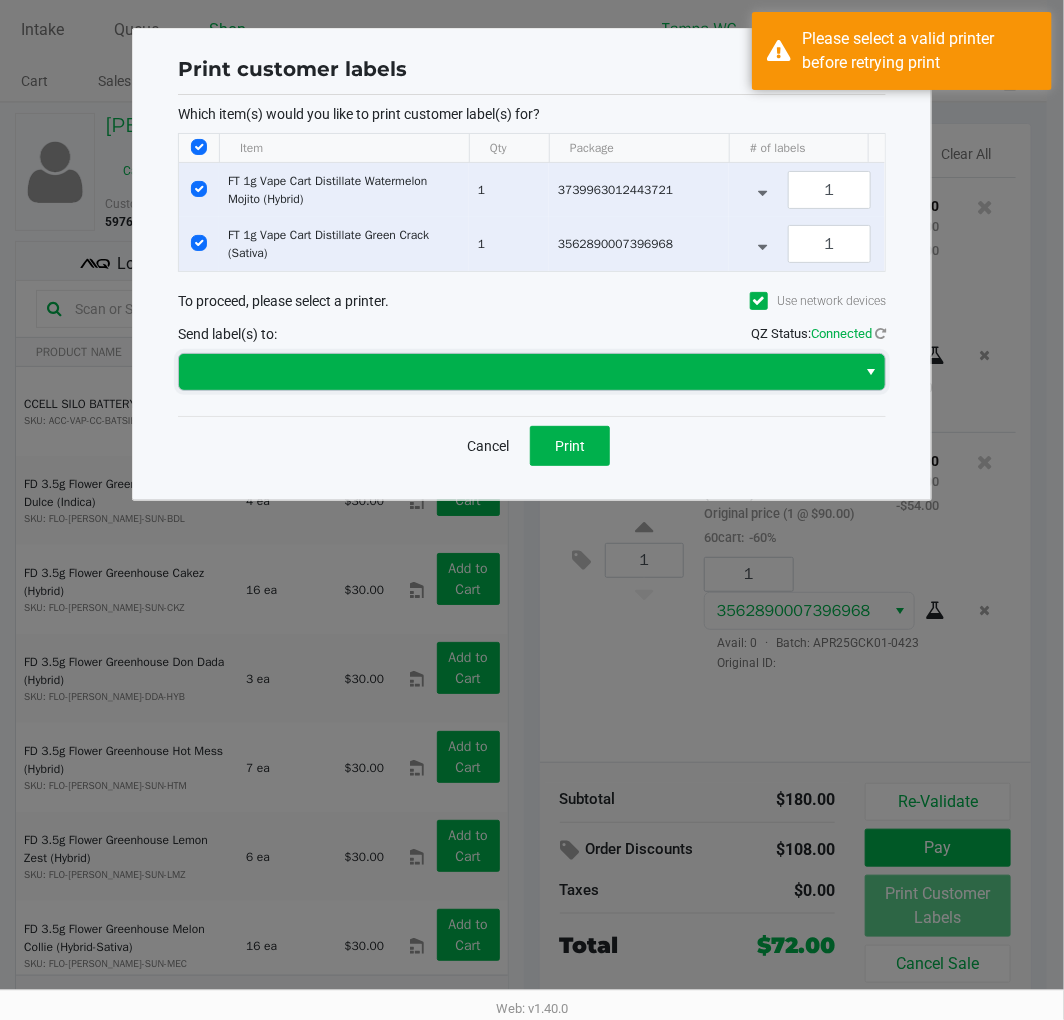click at bounding box center [517, 372] 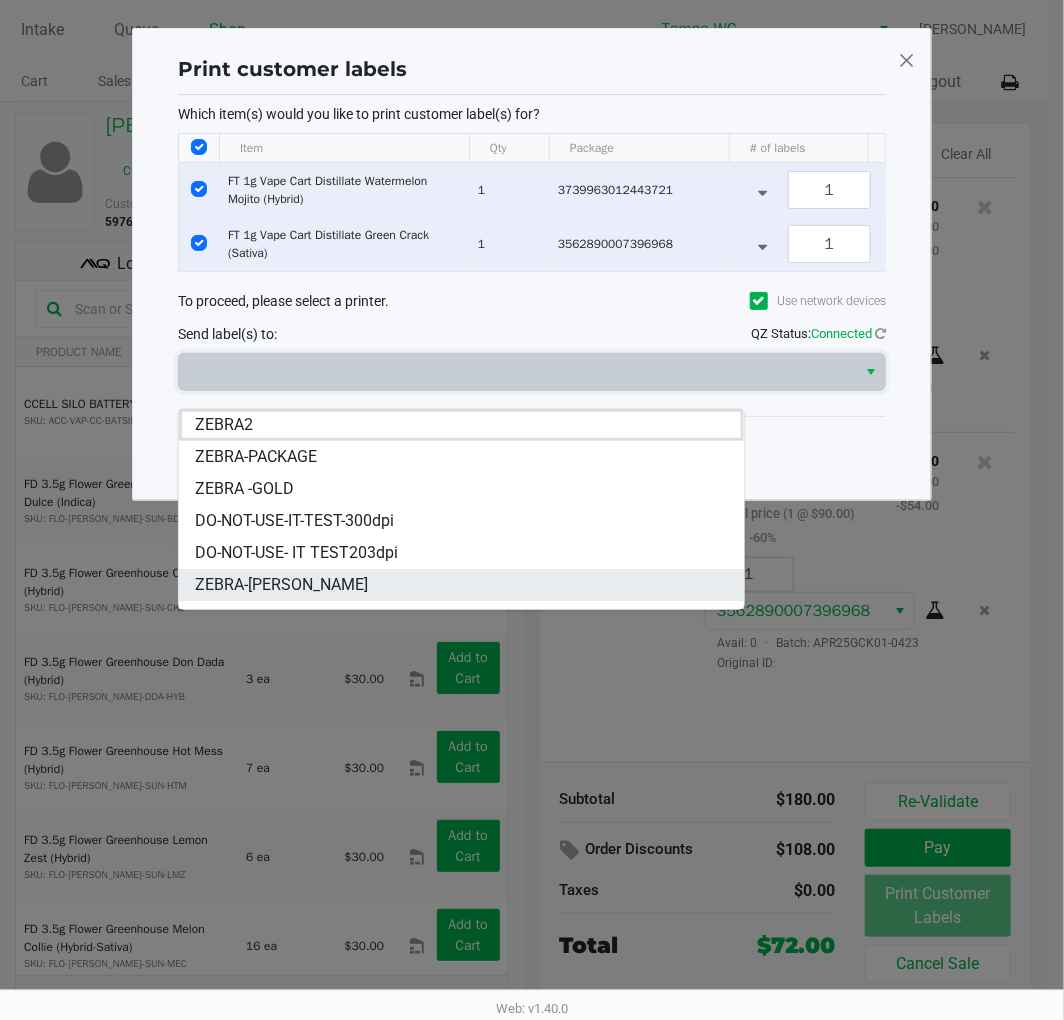 click on "ZEBRA-[PERSON_NAME]" at bounding box center [281, 585] 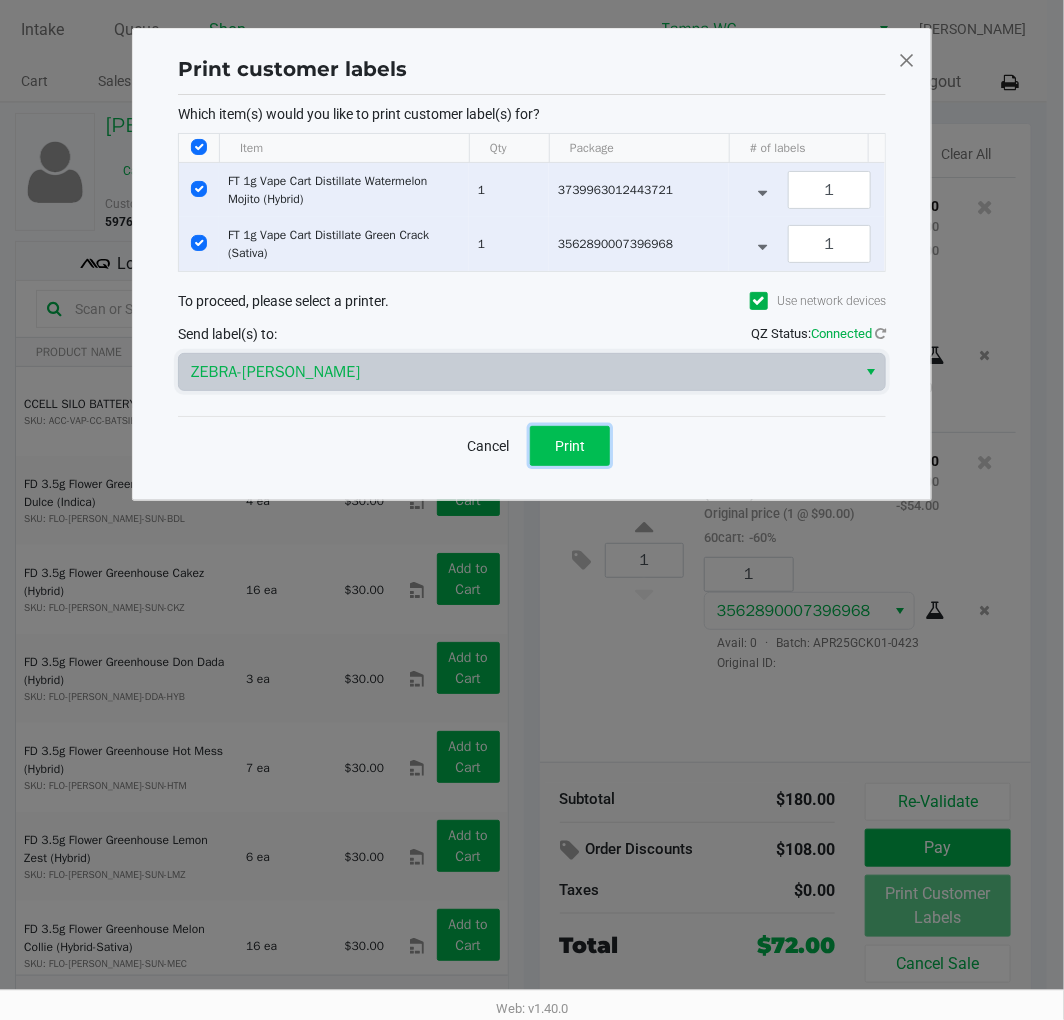 click on "Print" 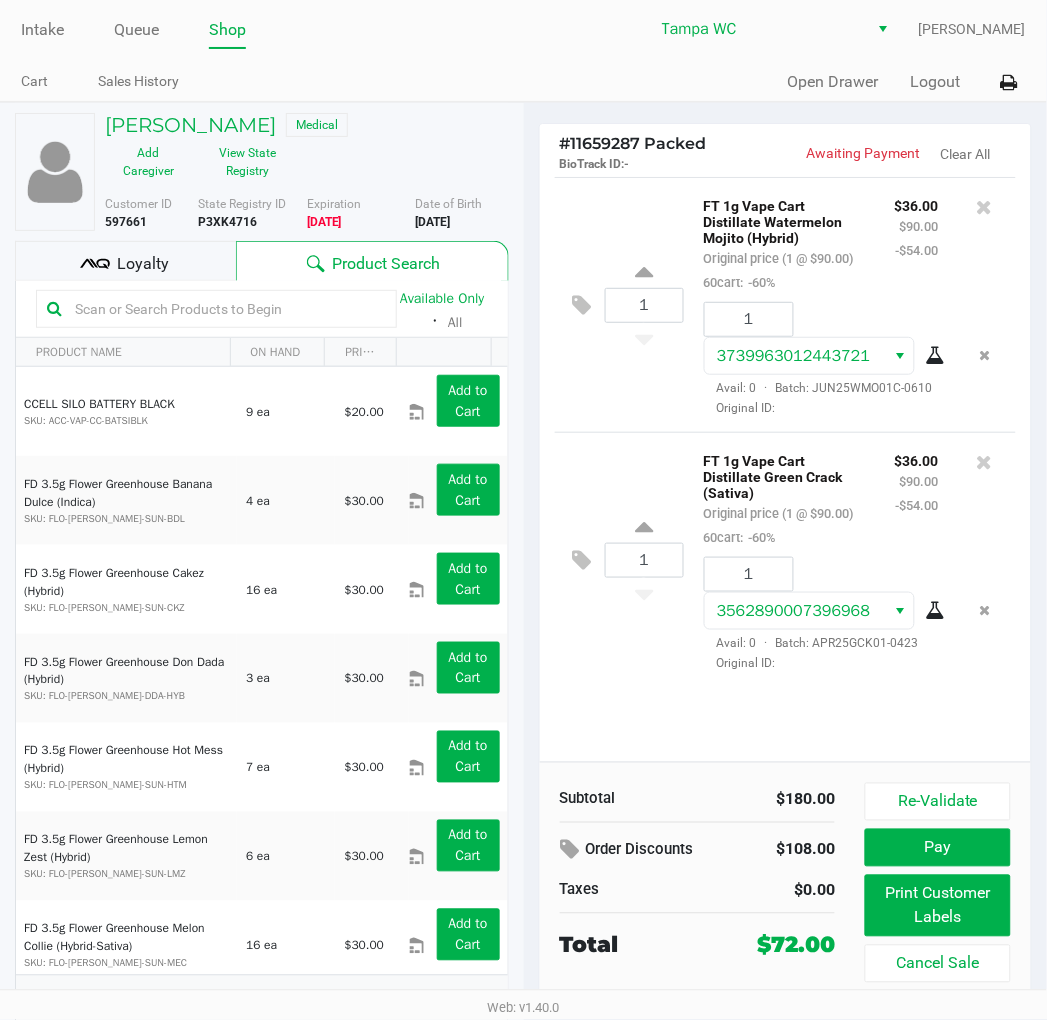 scroll, scrollTop: 4, scrollLeft: 0, axis: vertical 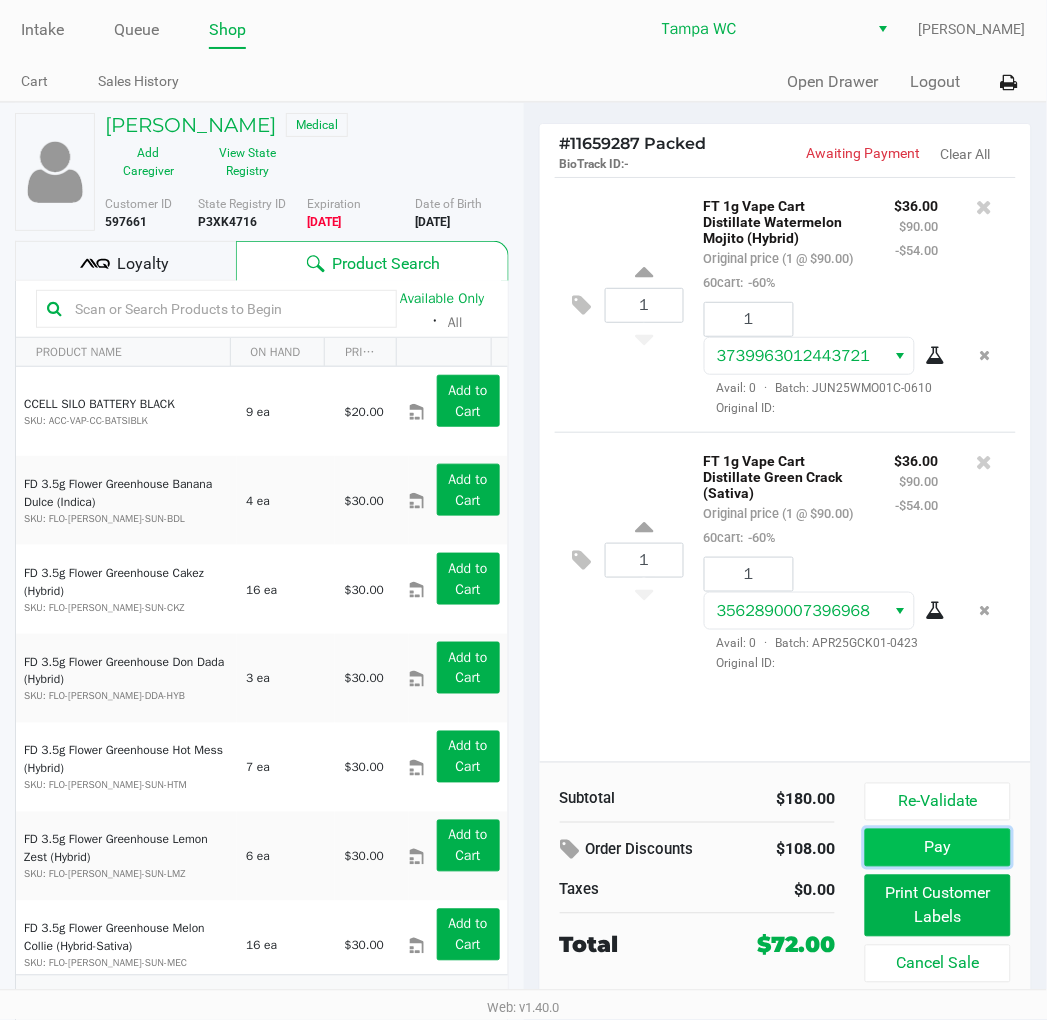 click on "Pay" 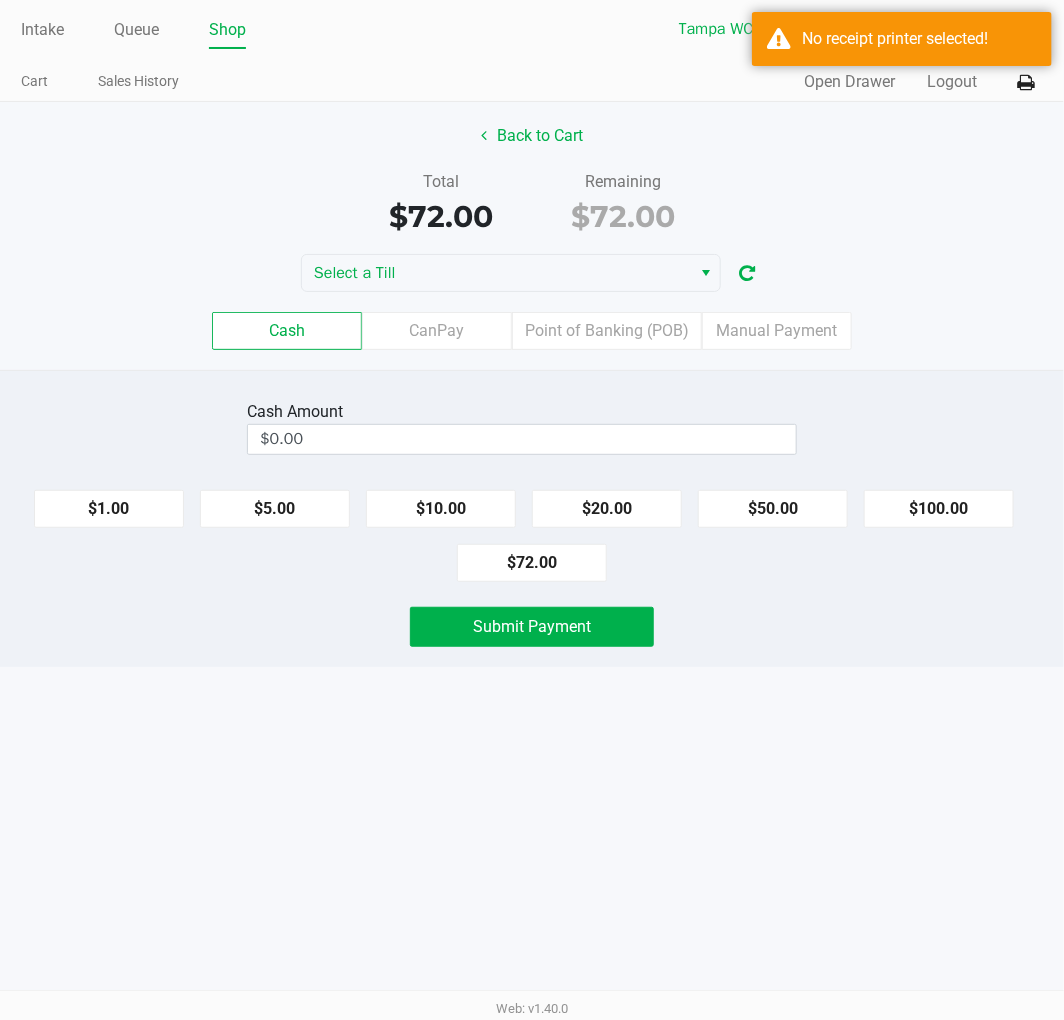 click on "Back to Cart   Total   $72.00   Remaining   $72.00  Select a Till  Cash   CanPay   Point of Banking (POB)   Manual Payment" 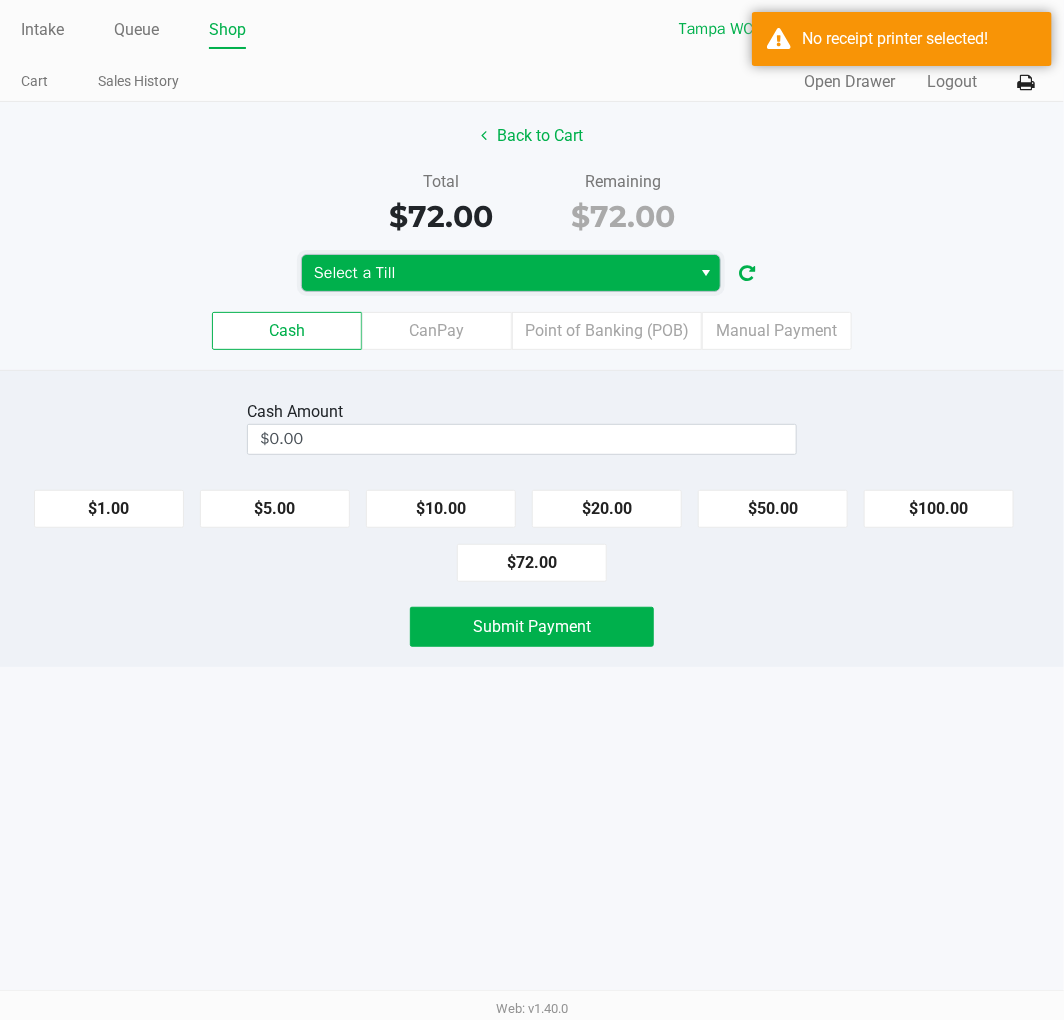 click on "Select a Till" at bounding box center [496, 273] 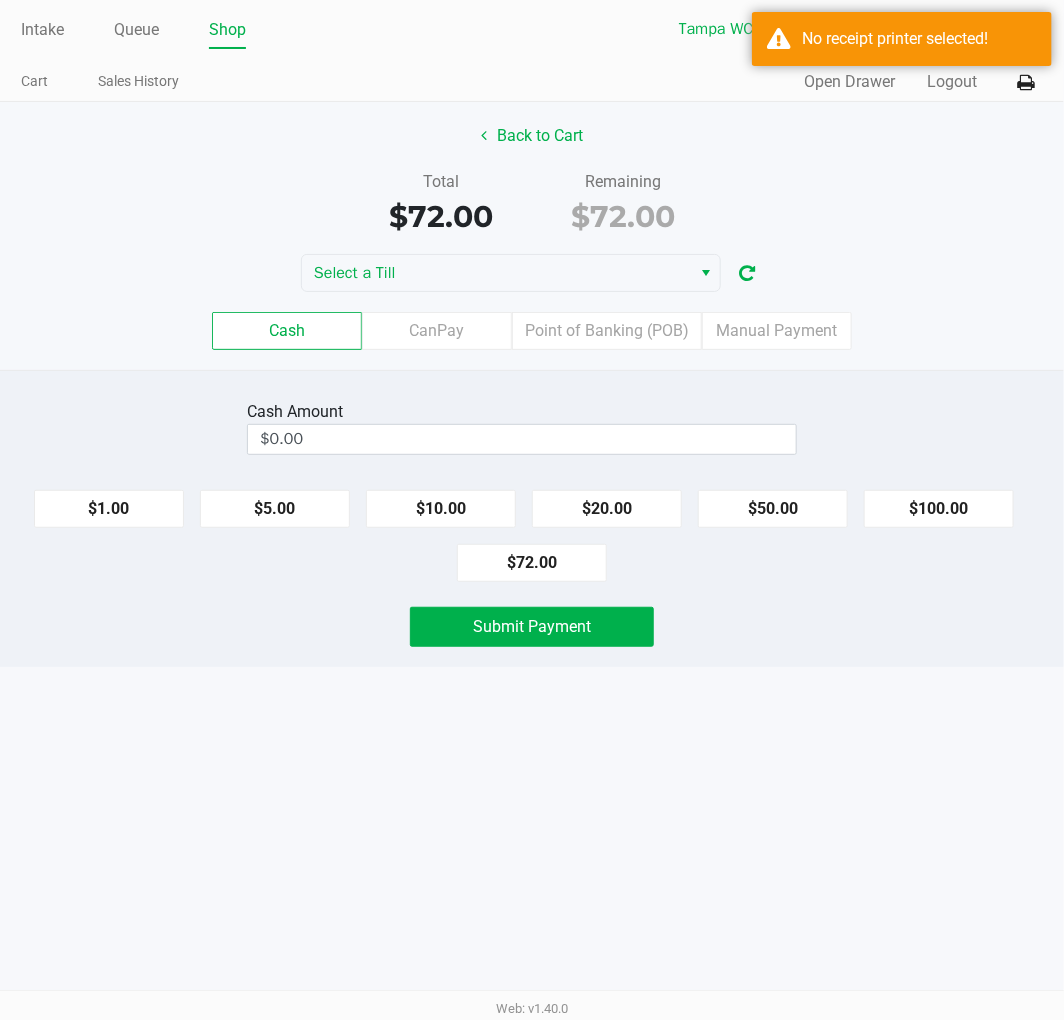 click on "Total   $72.00   Remaining   $72.00" 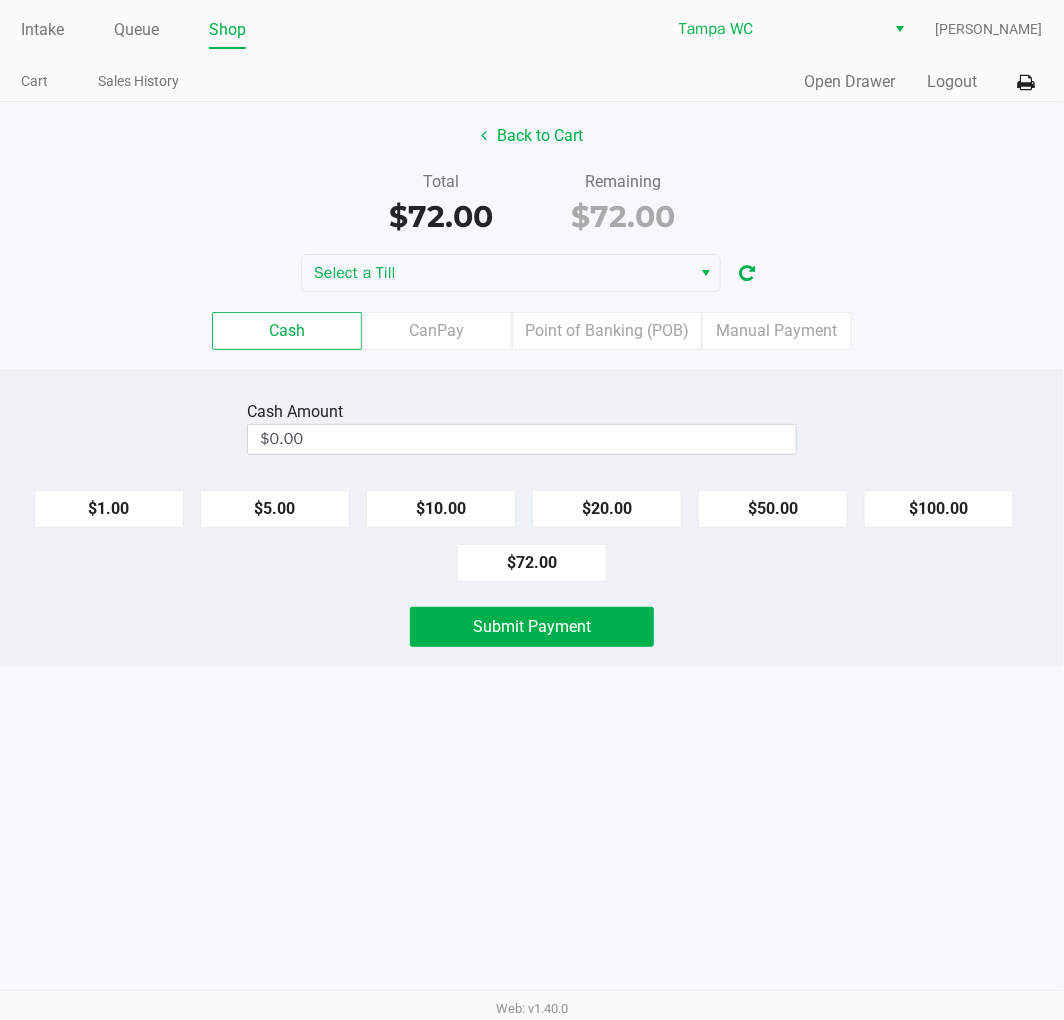 click on "Back to Cart   Total   $72.00   Remaining   $72.00  Select a Till  Cash   CanPay   Point of Banking (POB)   Manual Payment" 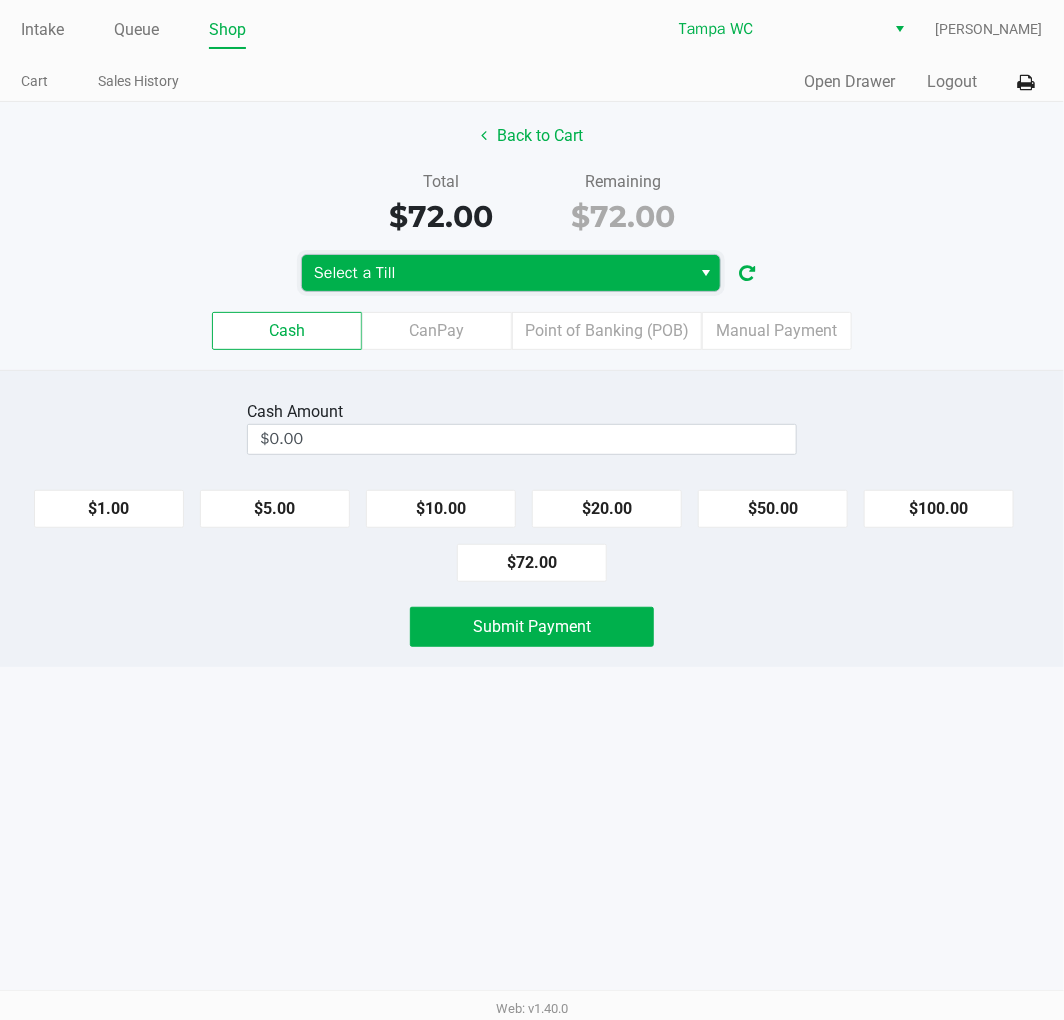 click on "Select a Till" at bounding box center (496, 273) 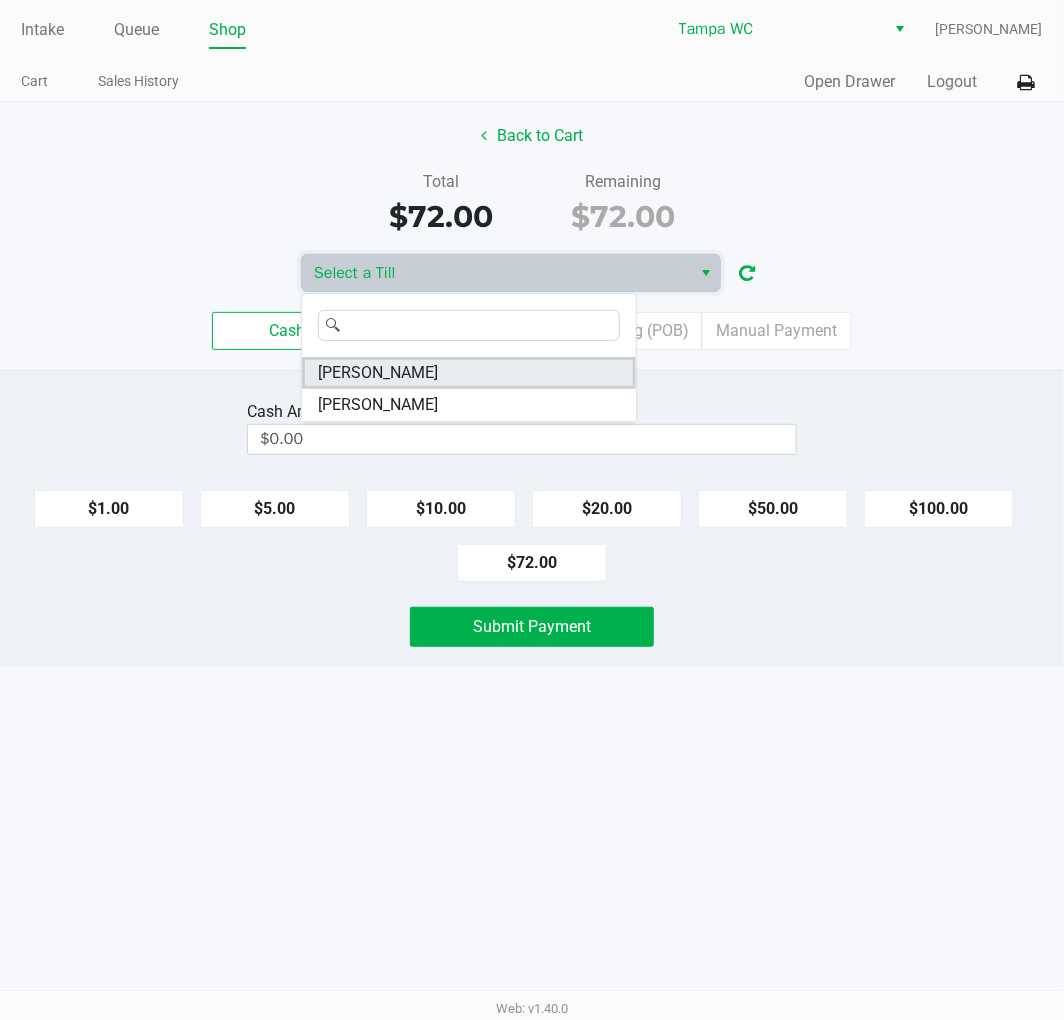 click on "[PERSON_NAME]" at bounding box center [378, 373] 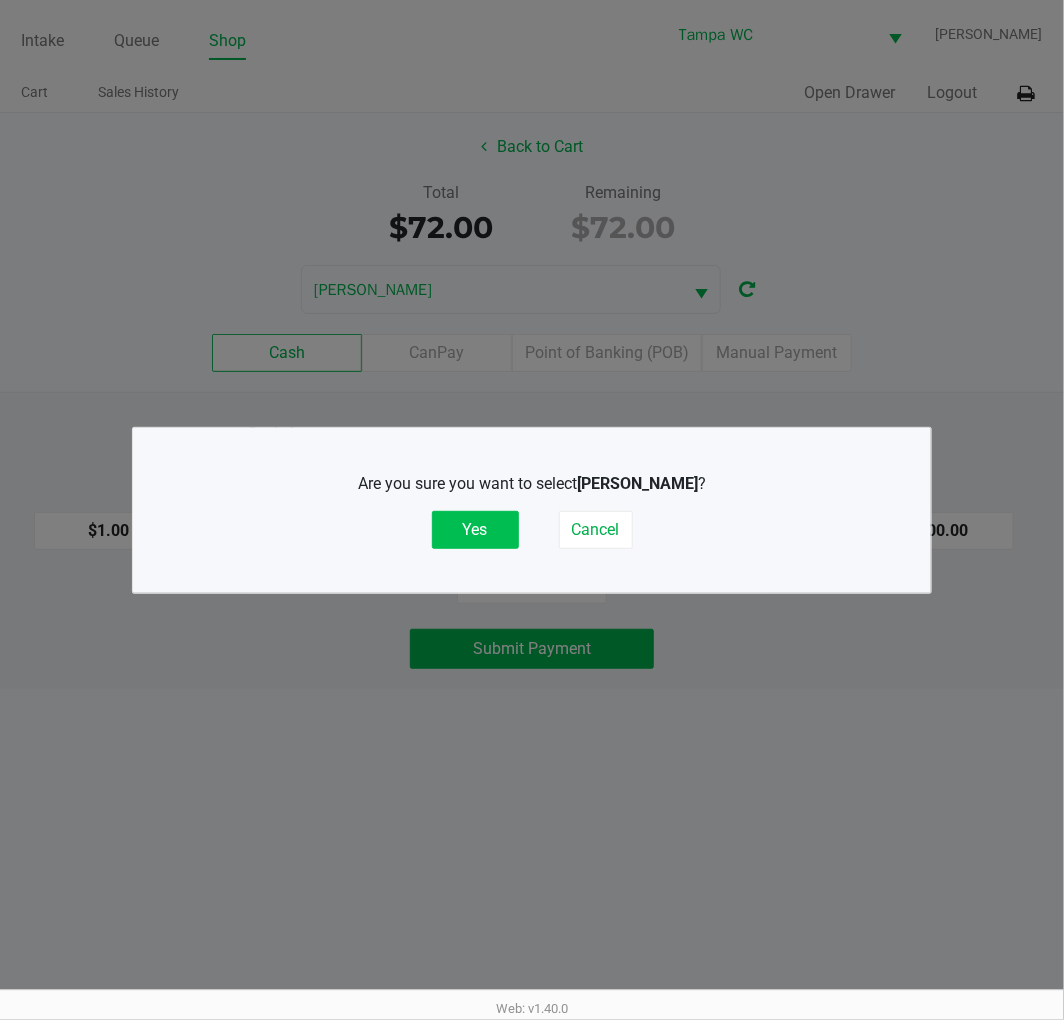 click on "Yes" 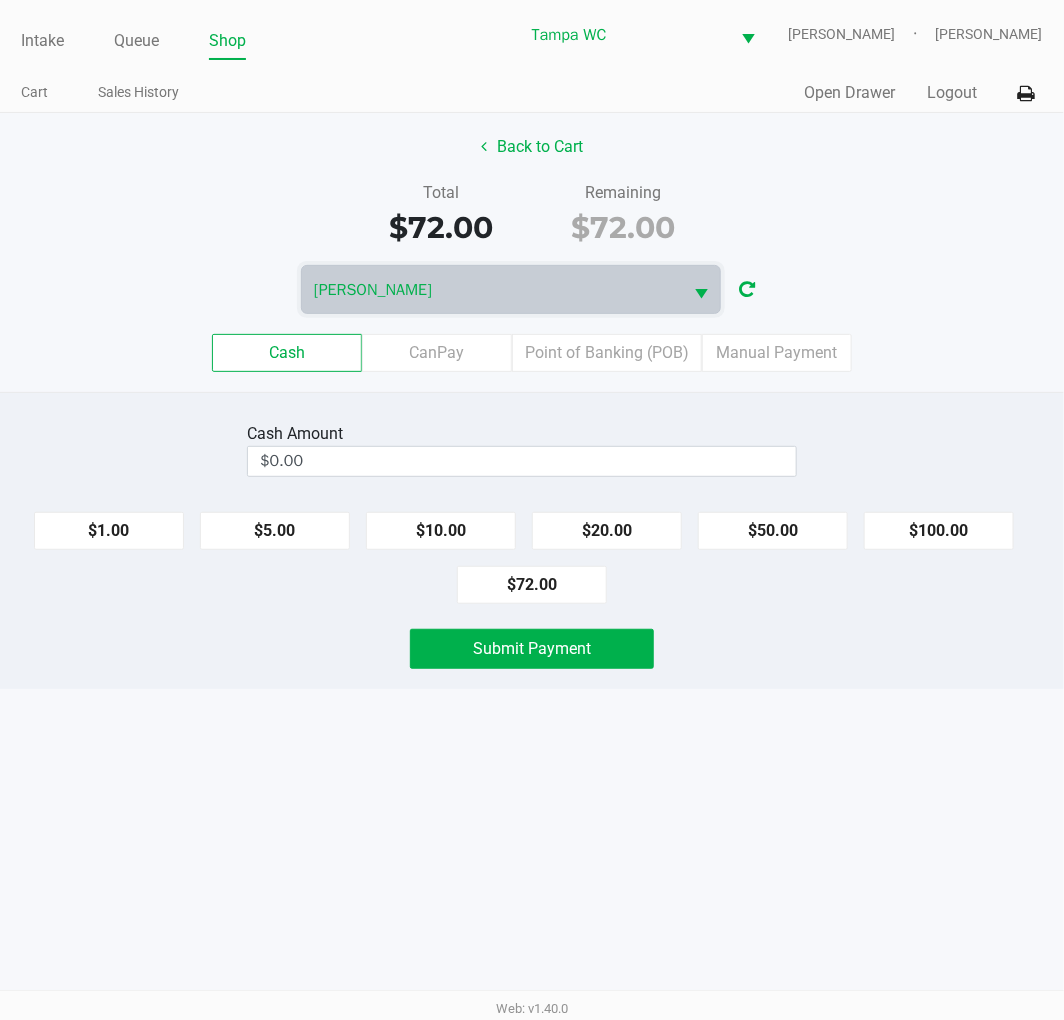 click on "Total   $72.00   Remaining   $72.00" 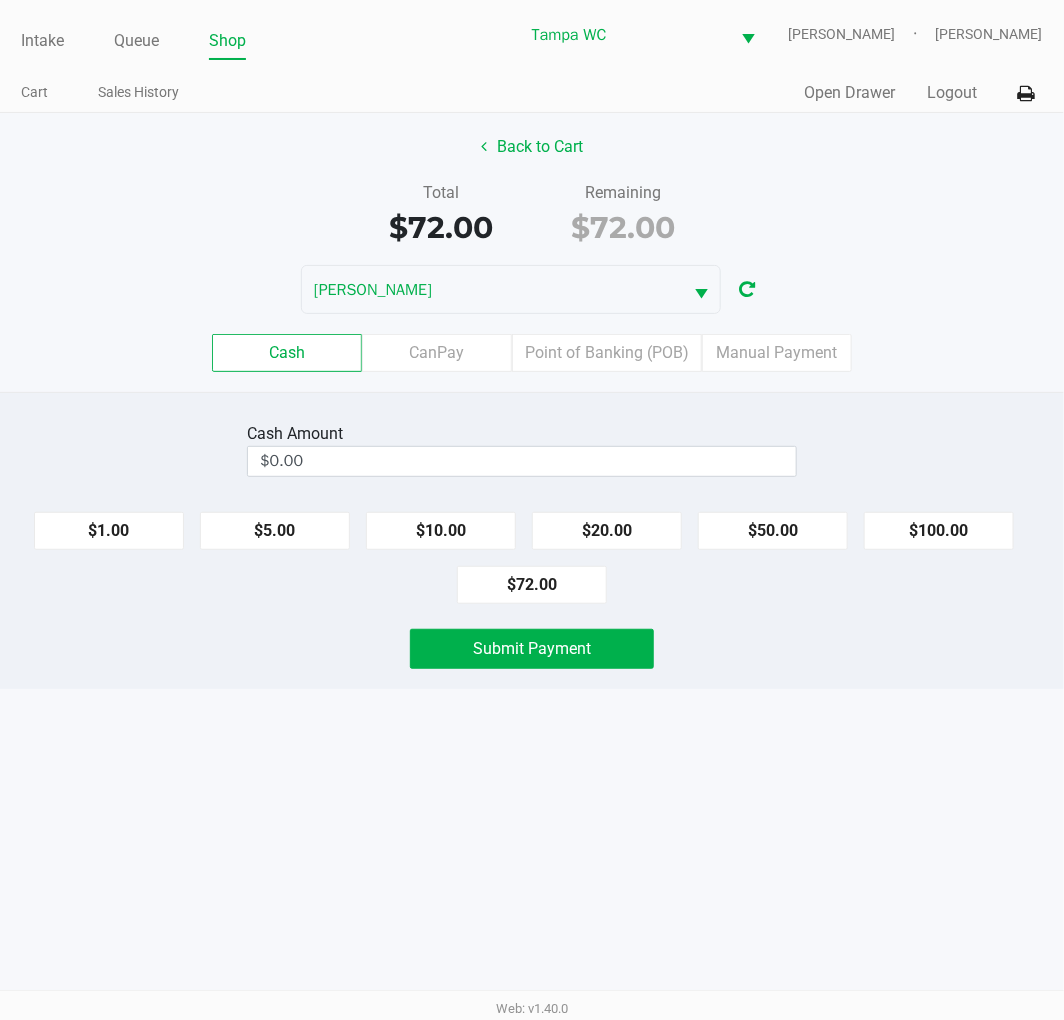 click on "Submit Payment" 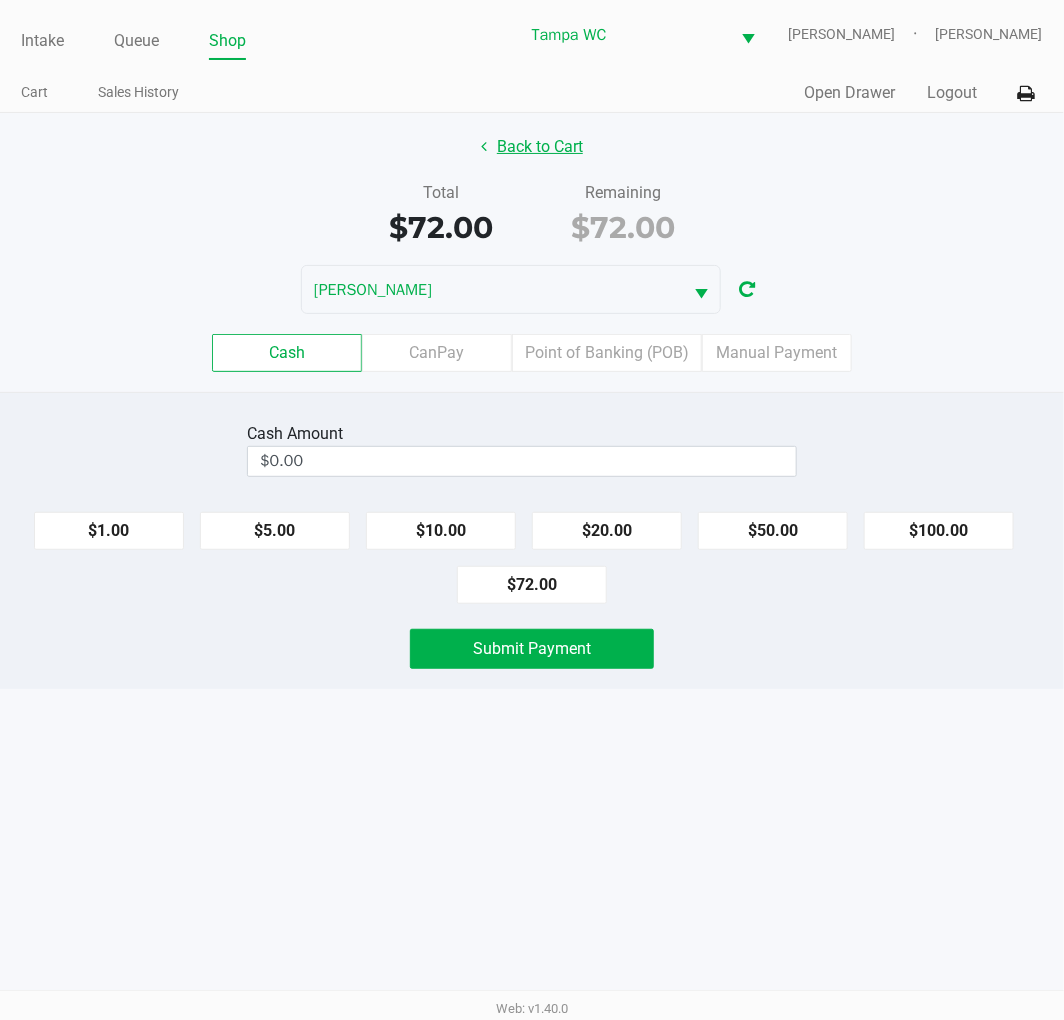 click on "Back to Cart" 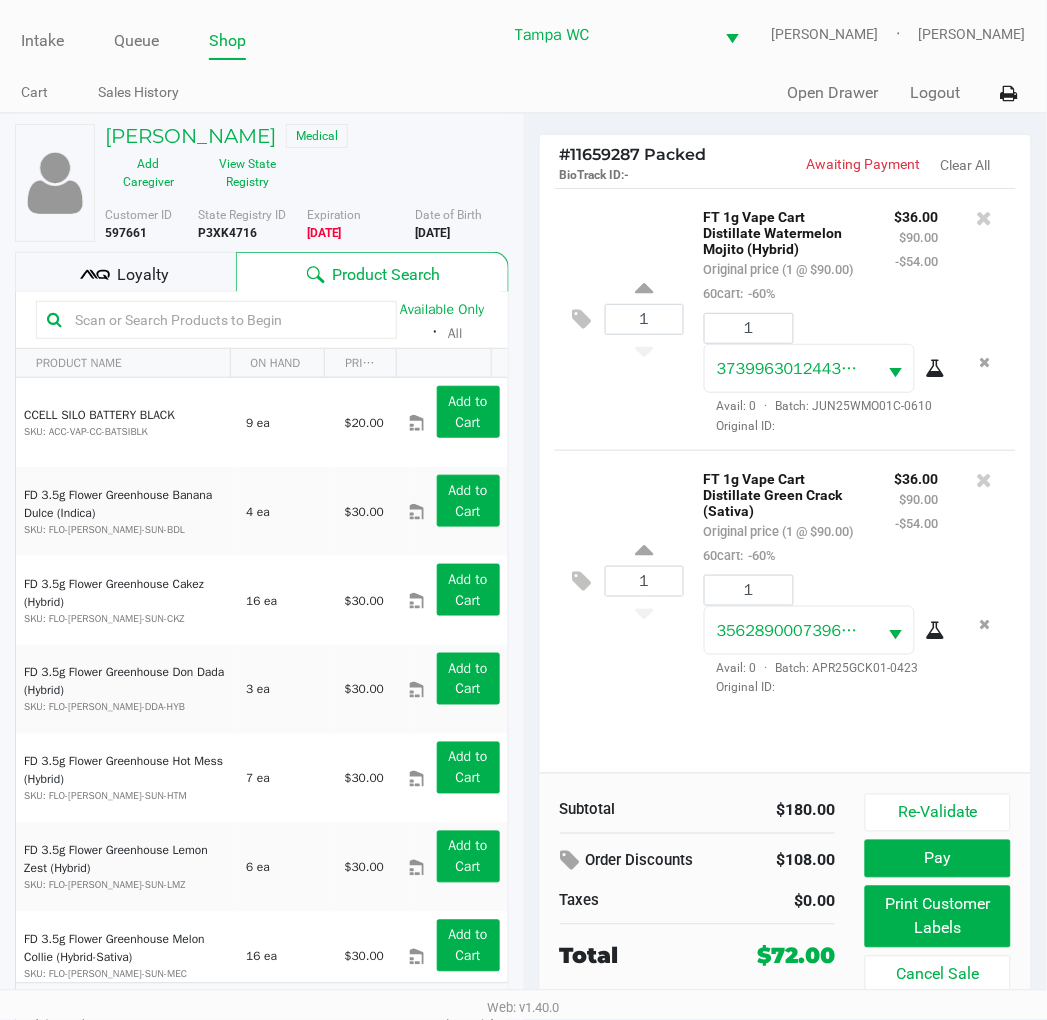 click on "Loyalty" 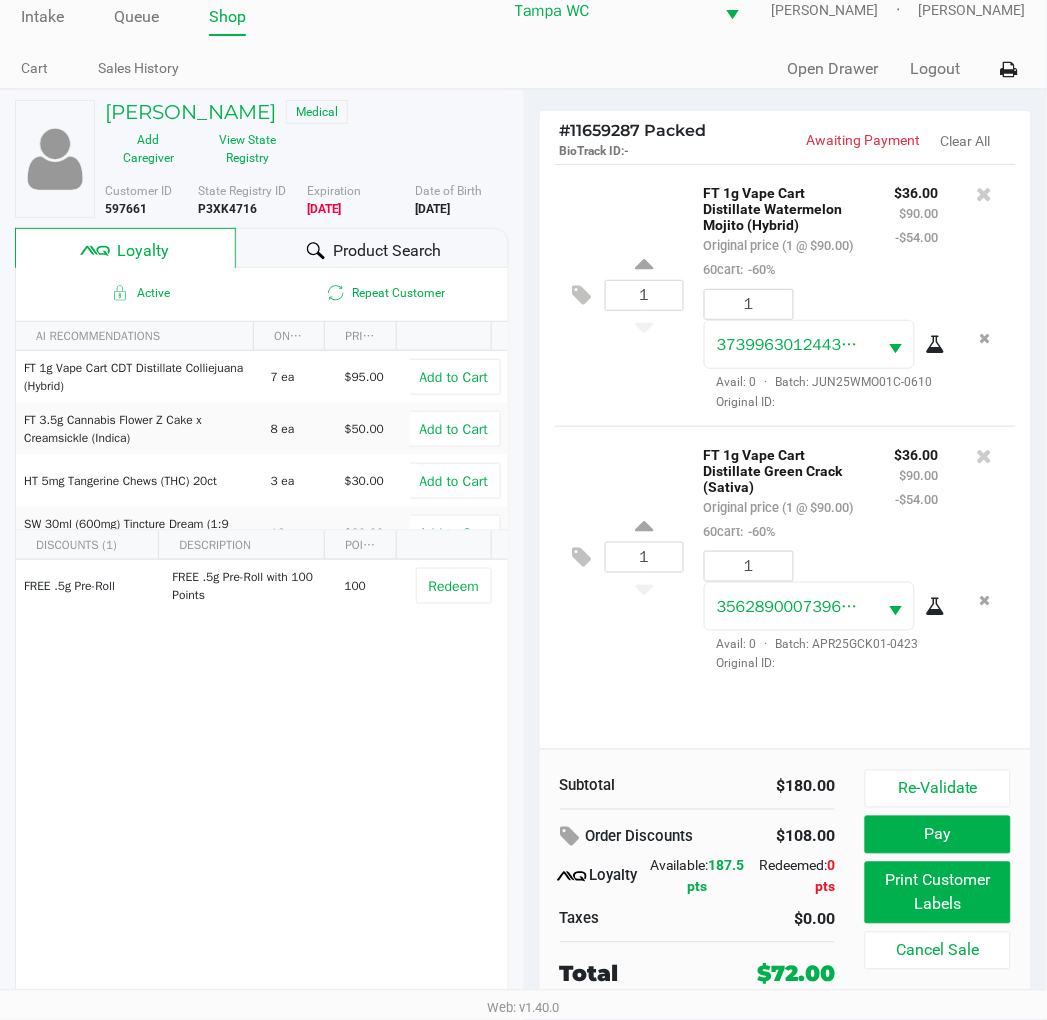 scroll, scrollTop: 32, scrollLeft: 0, axis: vertical 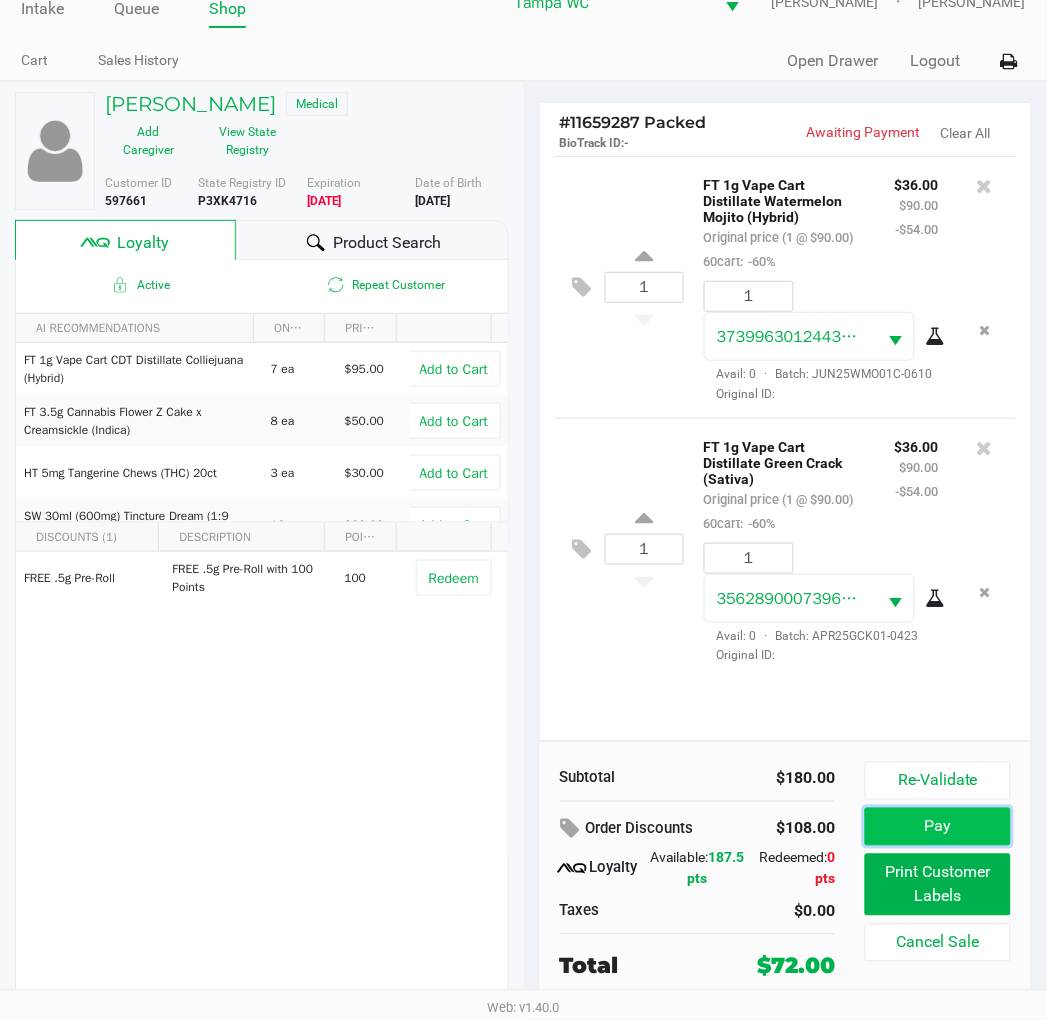 click on "Pay" 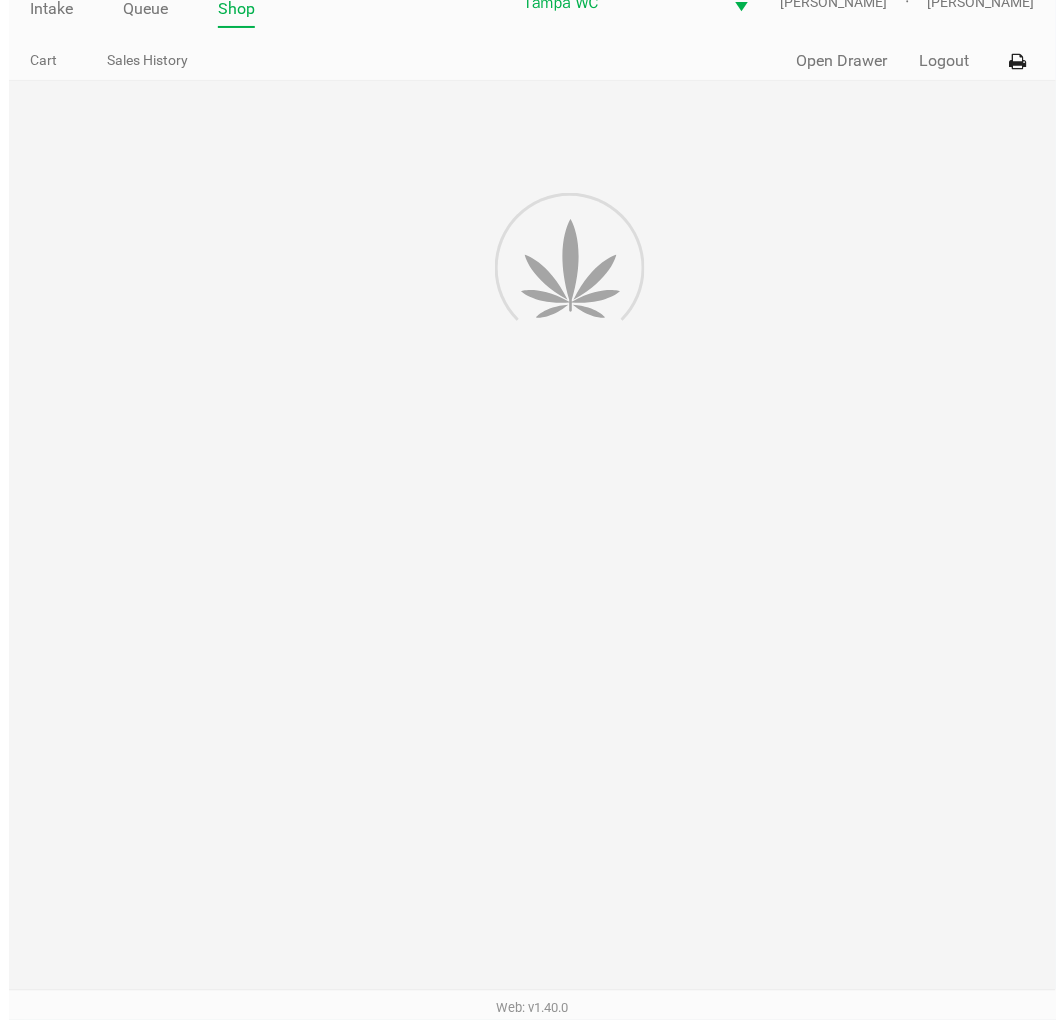 scroll, scrollTop: 0, scrollLeft: 0, axis: both 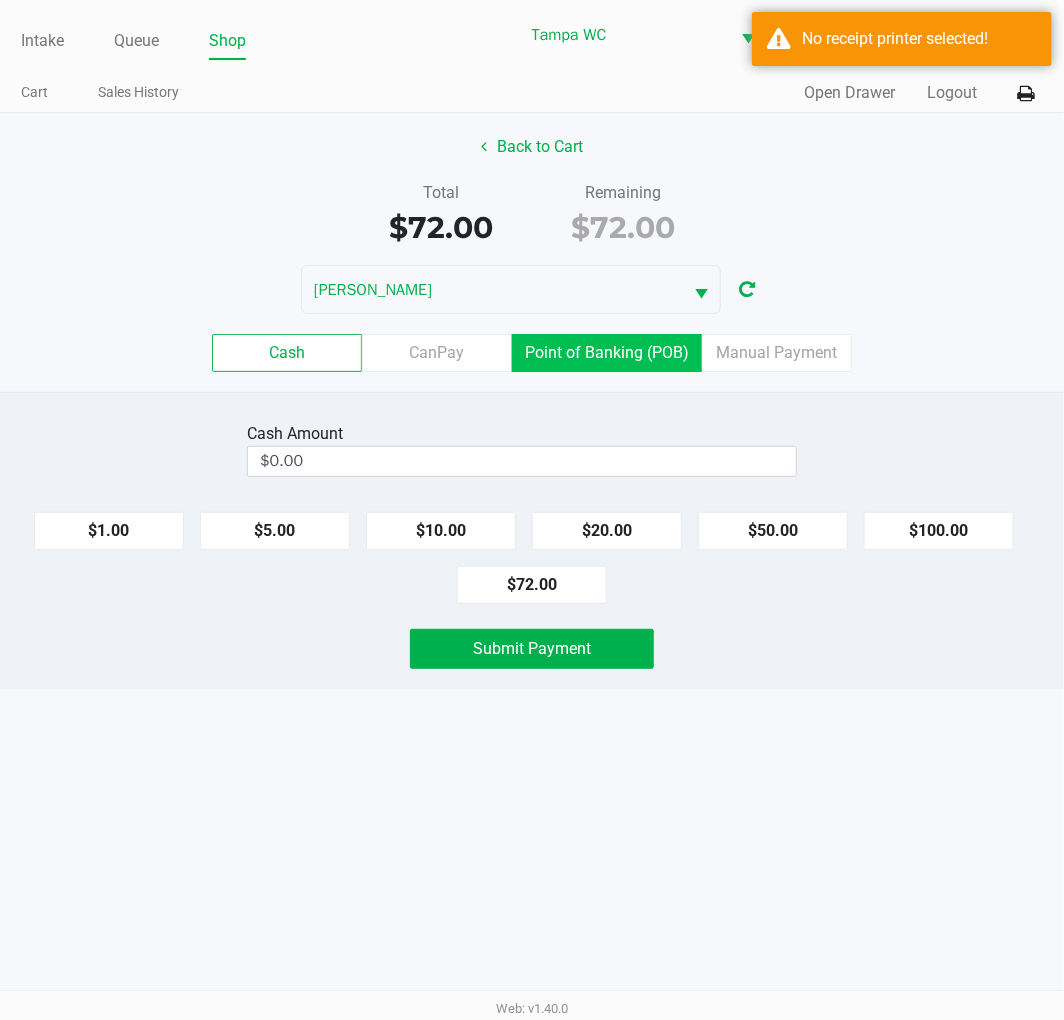 click on "Point of Banking (POB)" 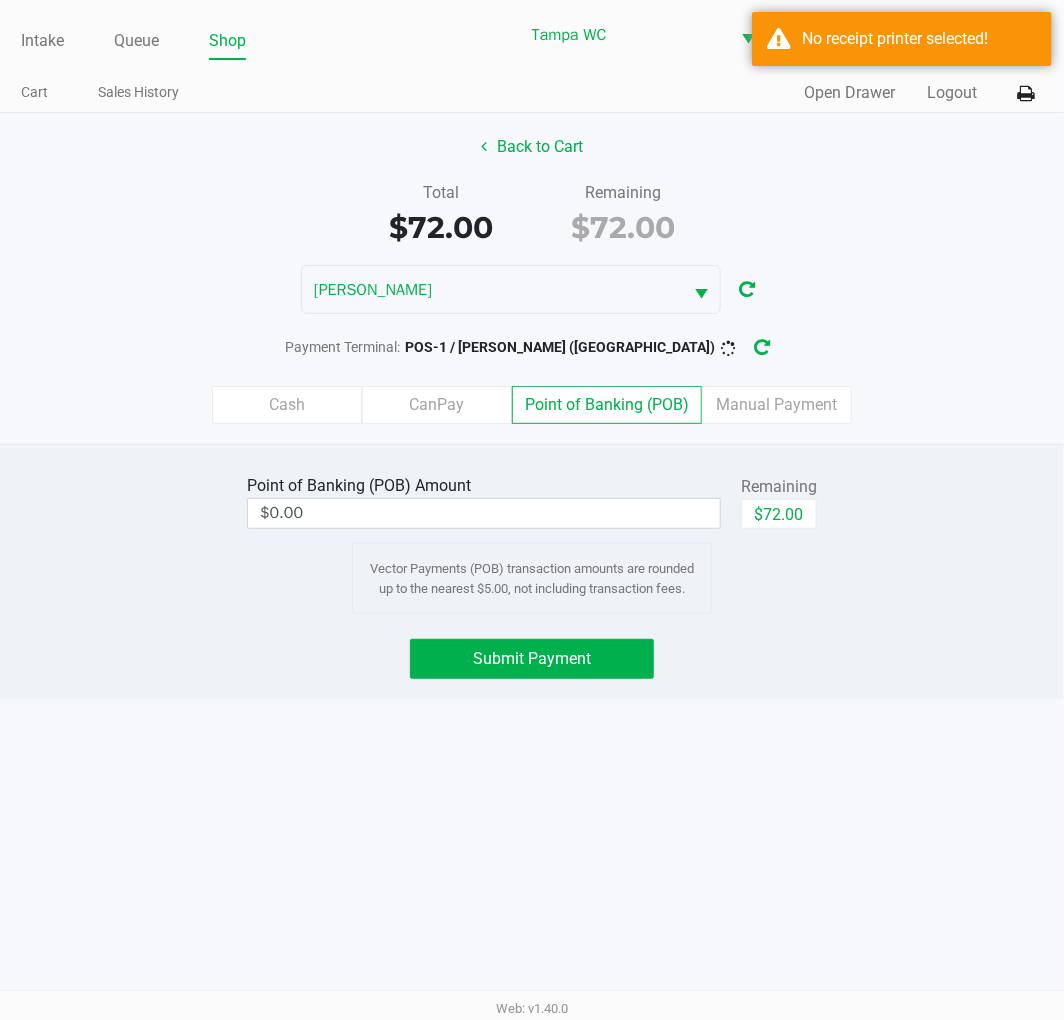 click on "Total   $72.00   Remaining   $72.00" 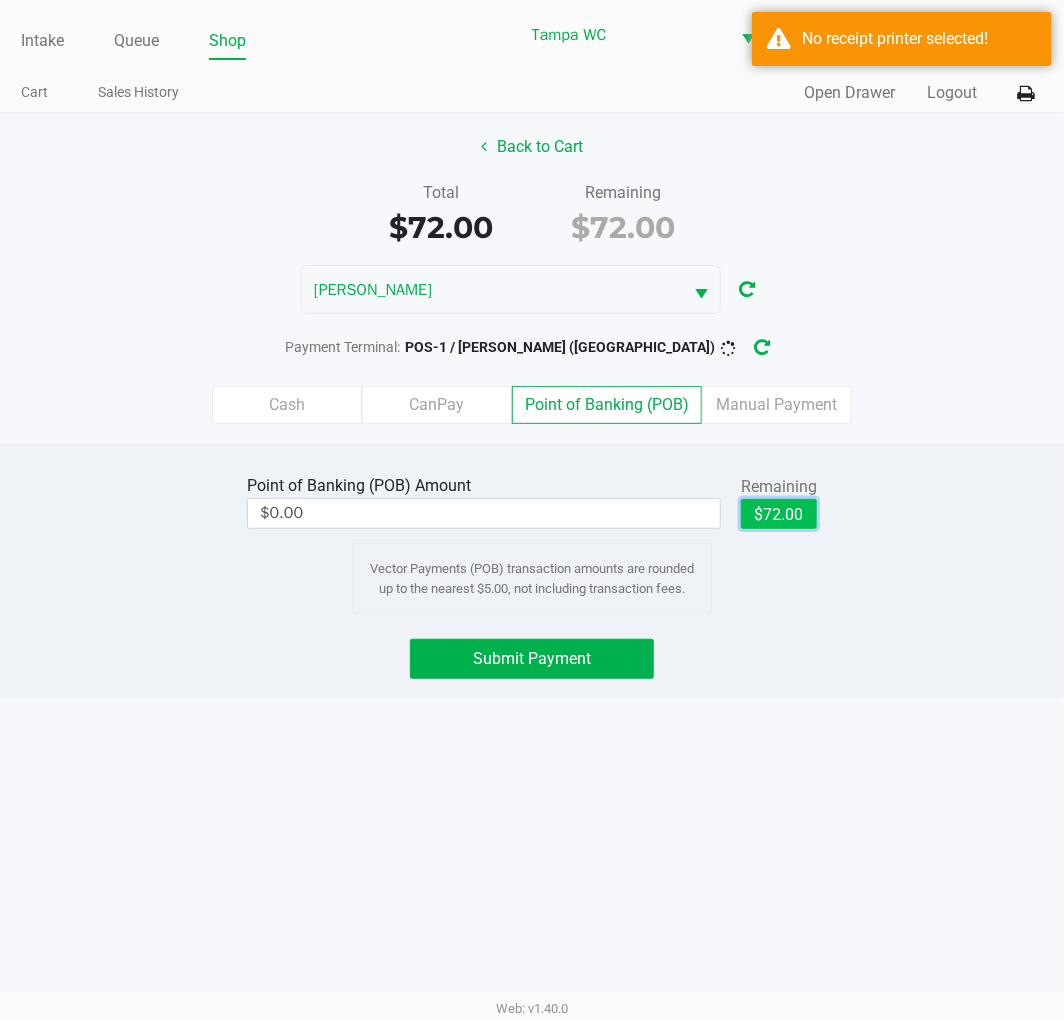 click on "$72.00" 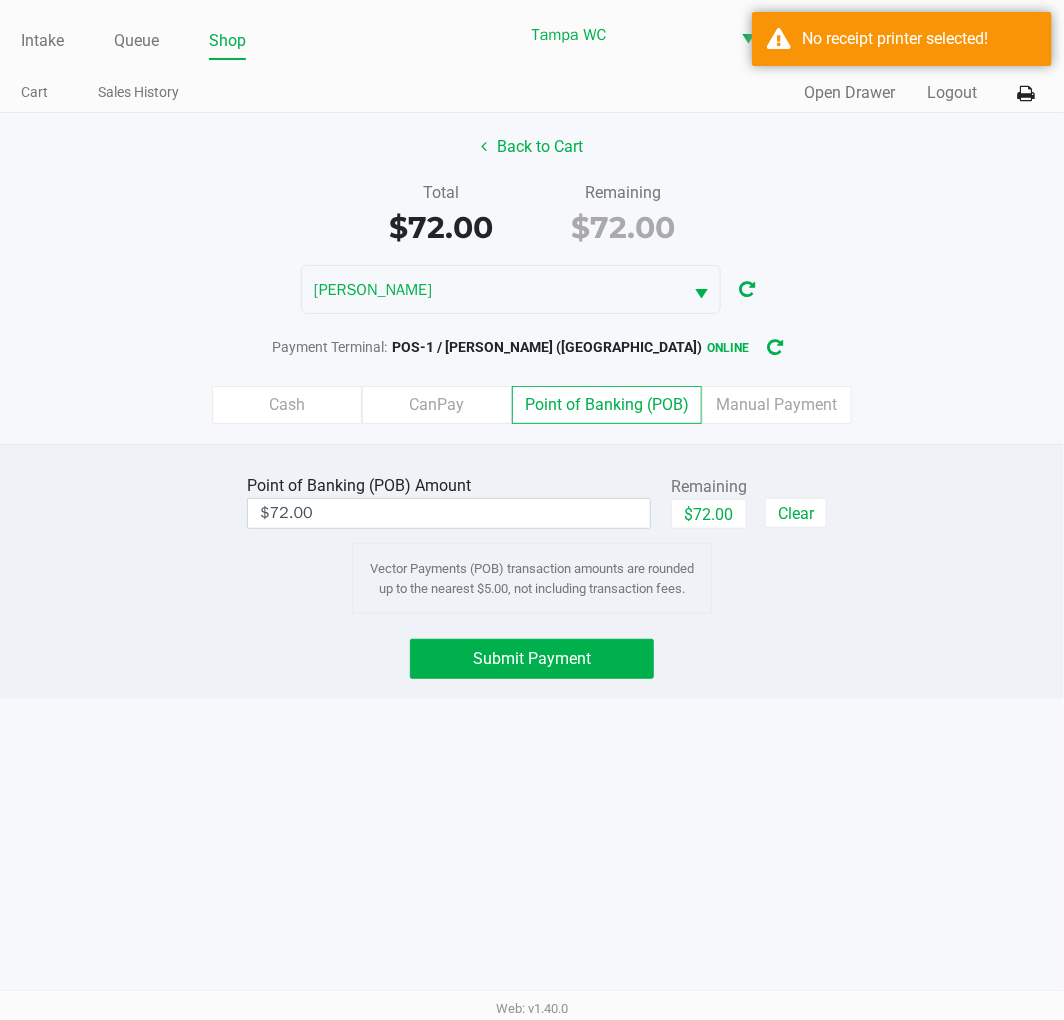 click on "Cash   CanPay   Point of Banking (POB)   Manual Payment" 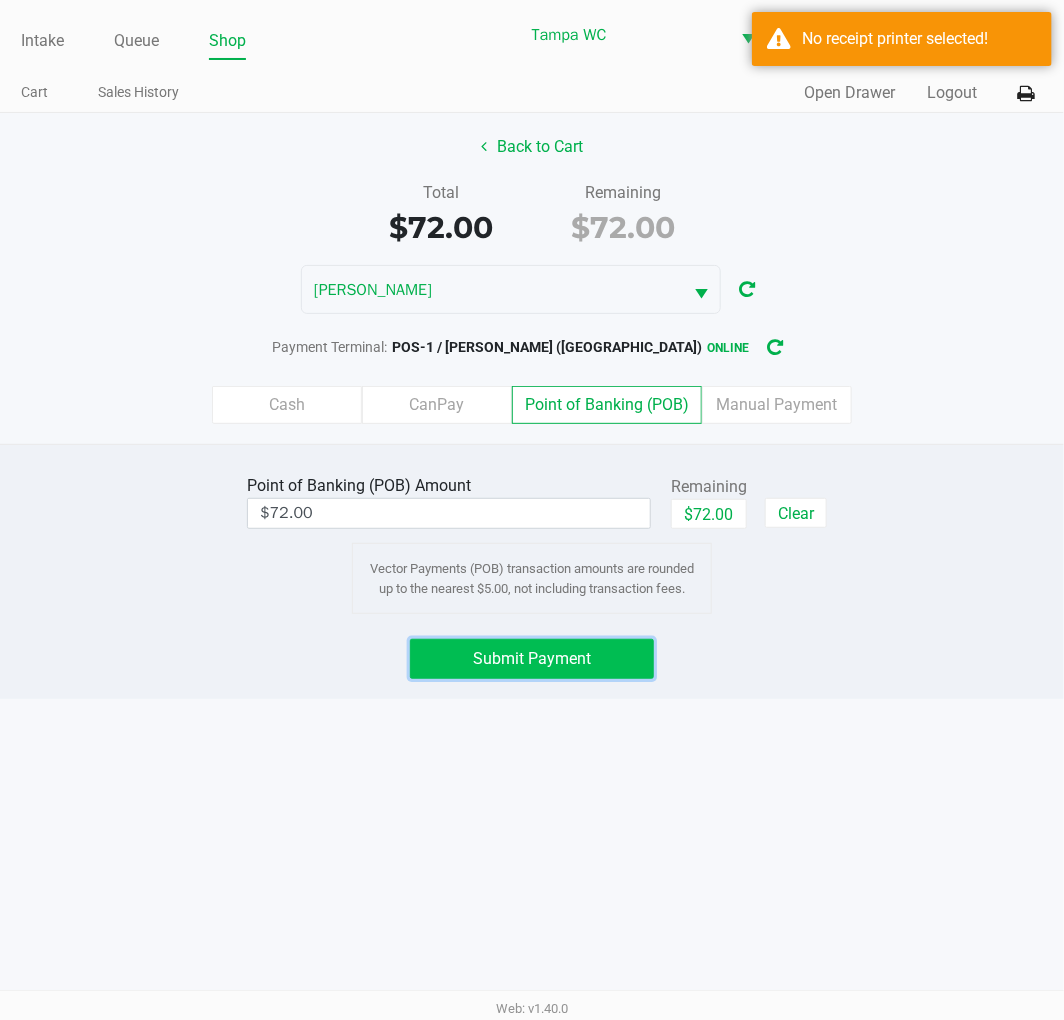 click on "Submit Payment" 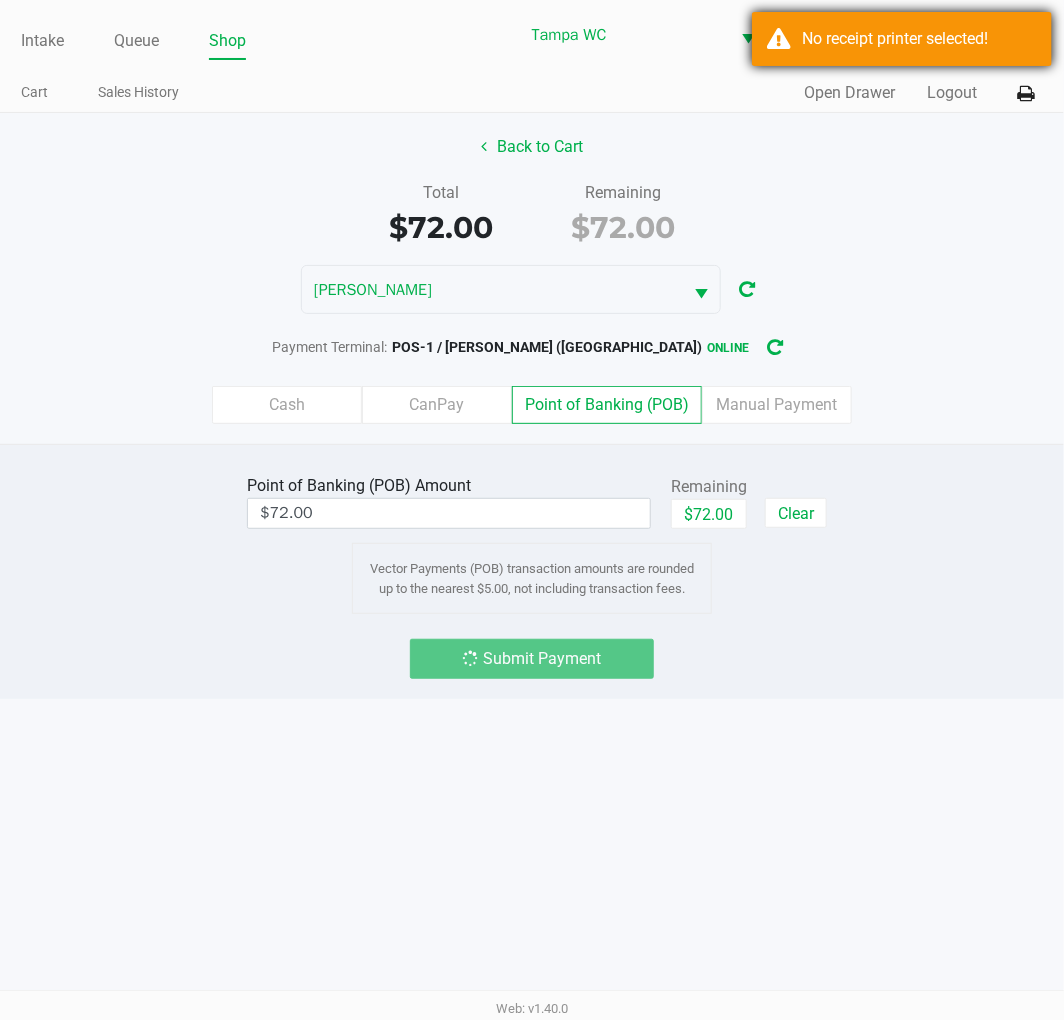 click on "No receipt printer selected!" at bounding box center (919, 39) 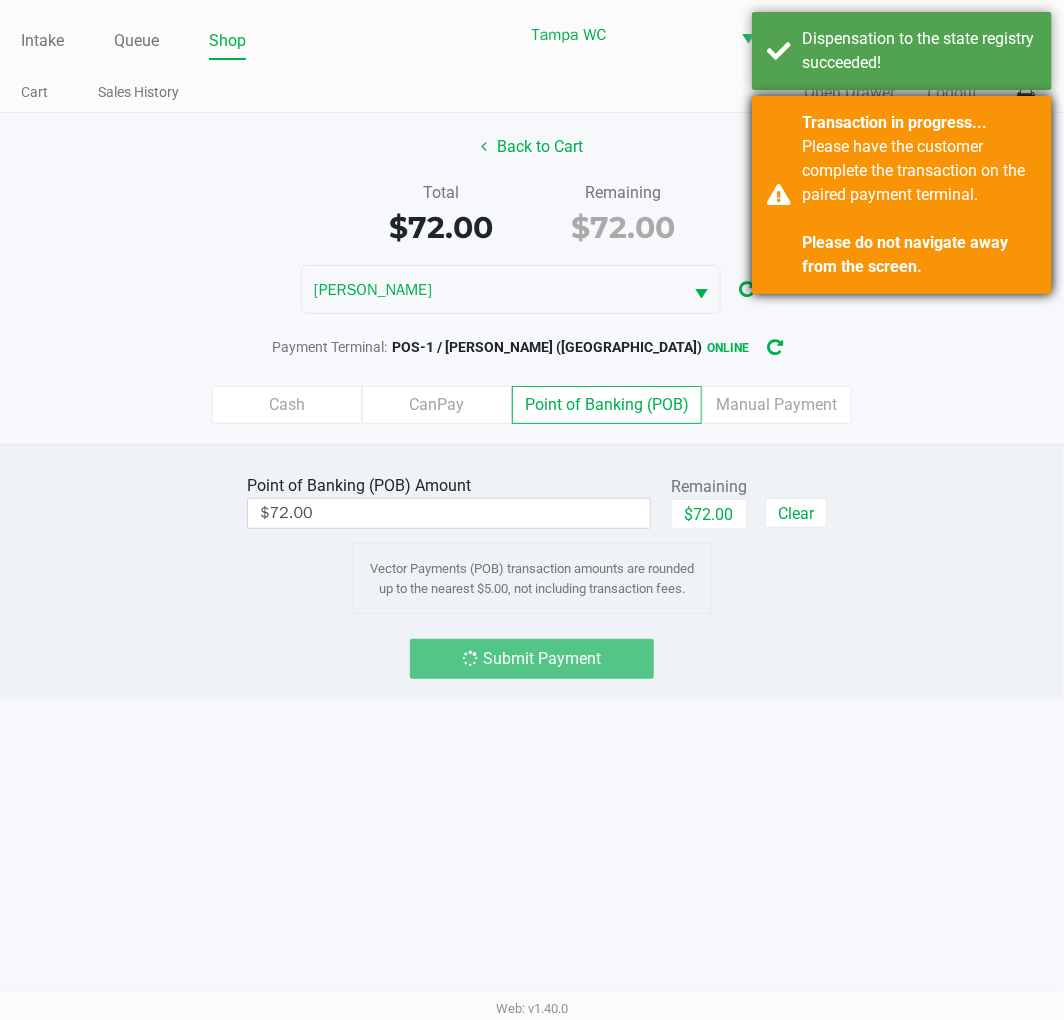 click on "Transaction in progress...  Please have the customer complete the transaction on the paired payment terminal. Please do not navigate away from the screen." at bounding box center [902, 195] 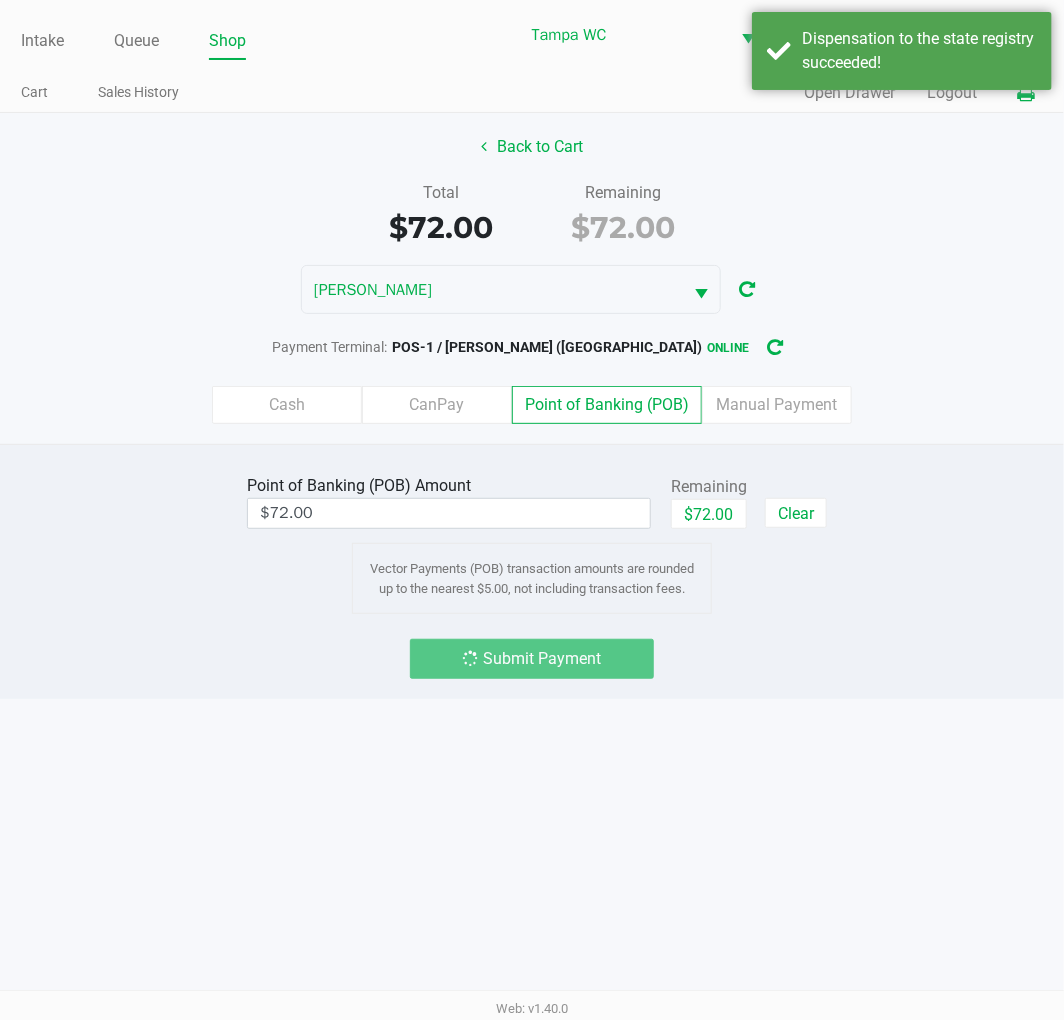 click 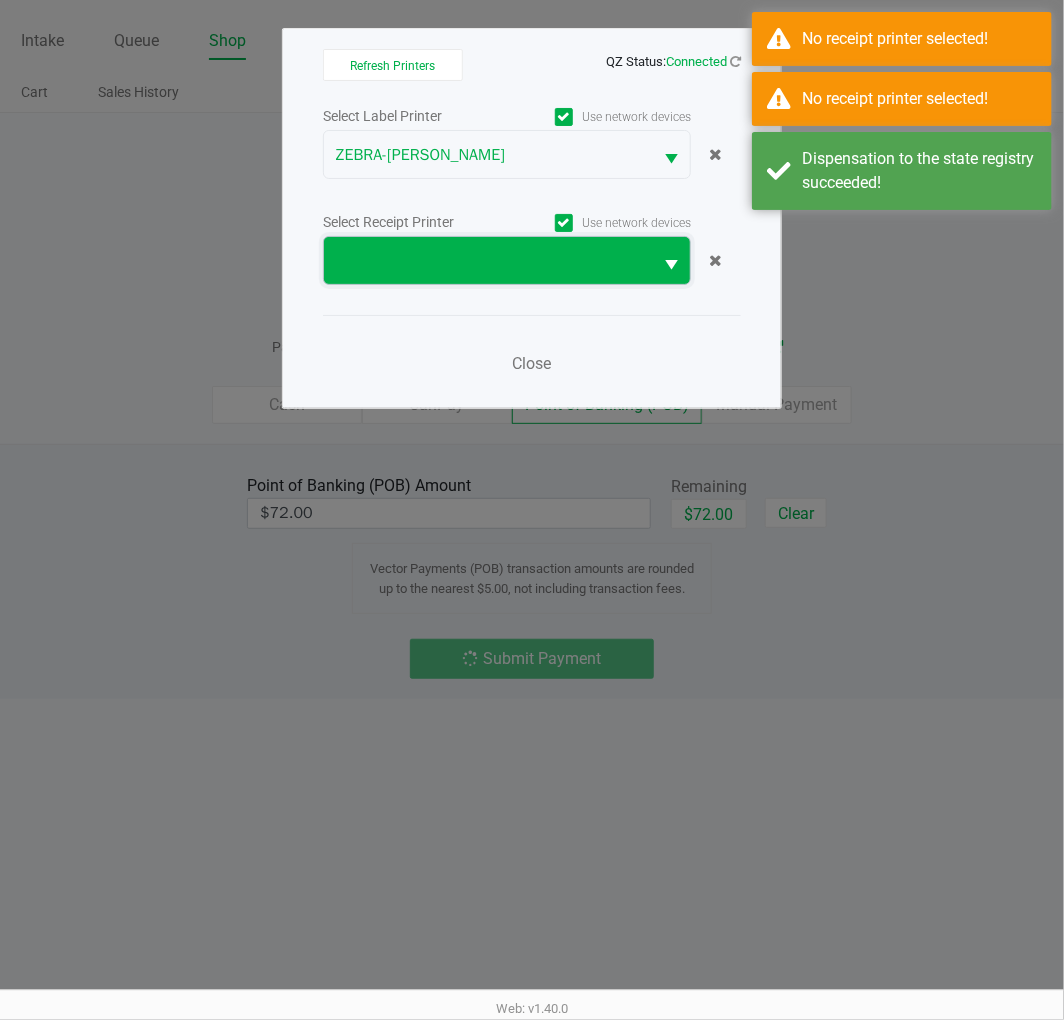 click at bounding box center [488, 260] 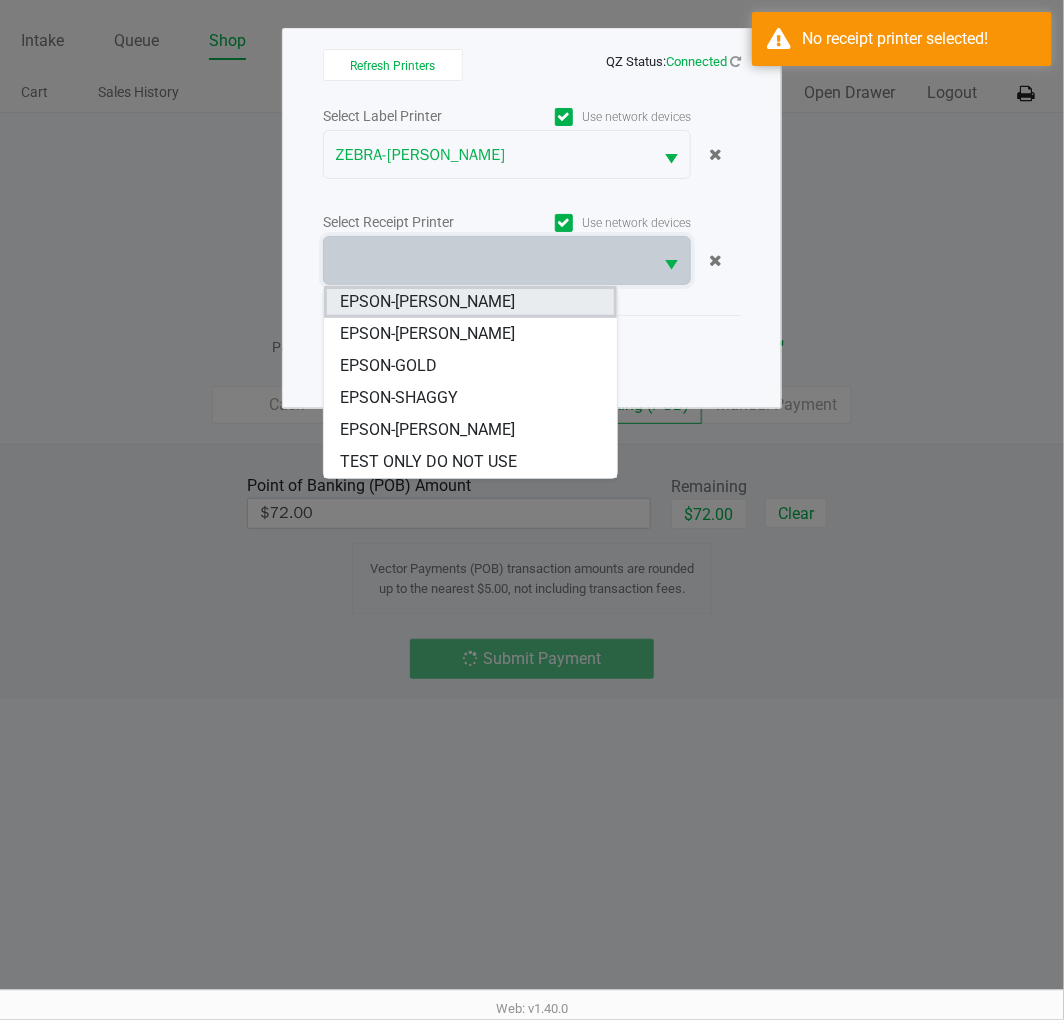 click on "EPSON-[PERSON_NAME]" at bounding box center (427, 302) 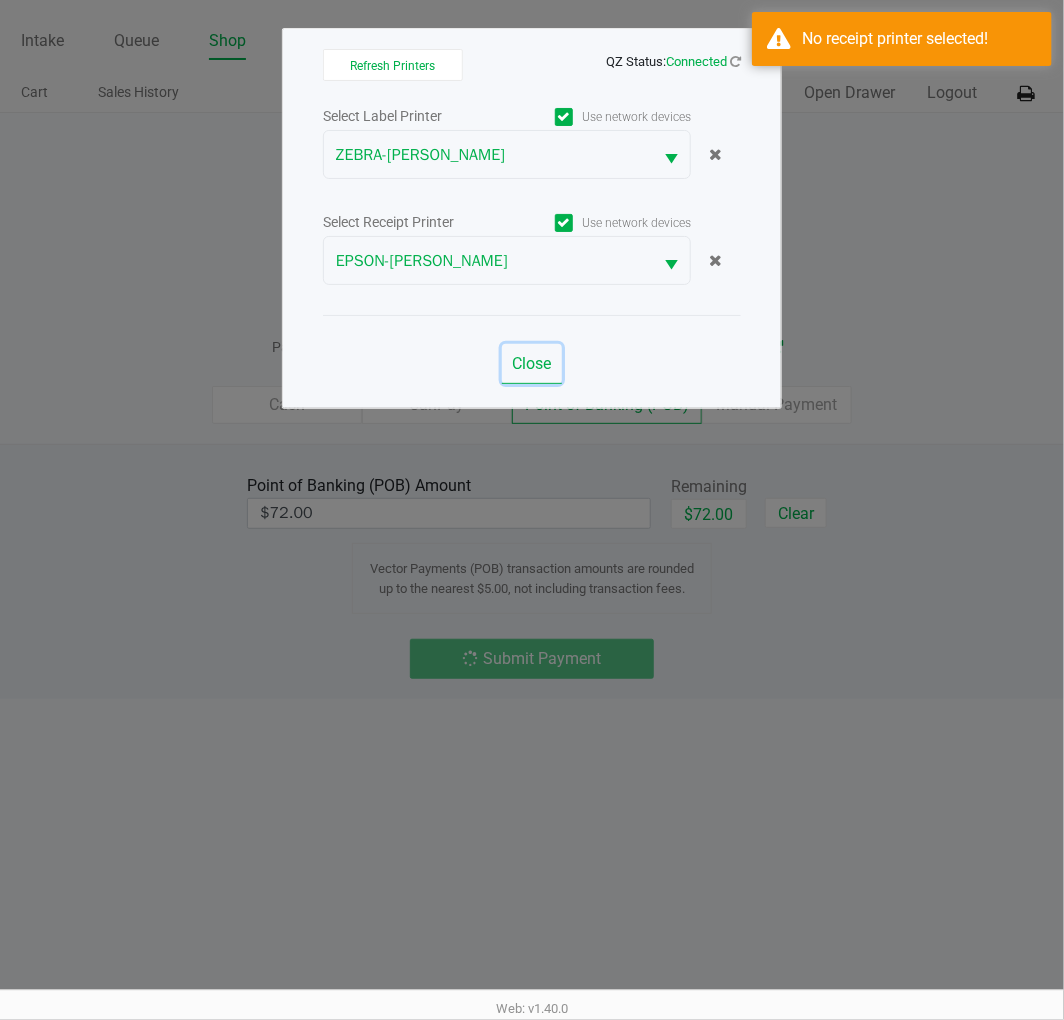 click on "Close" 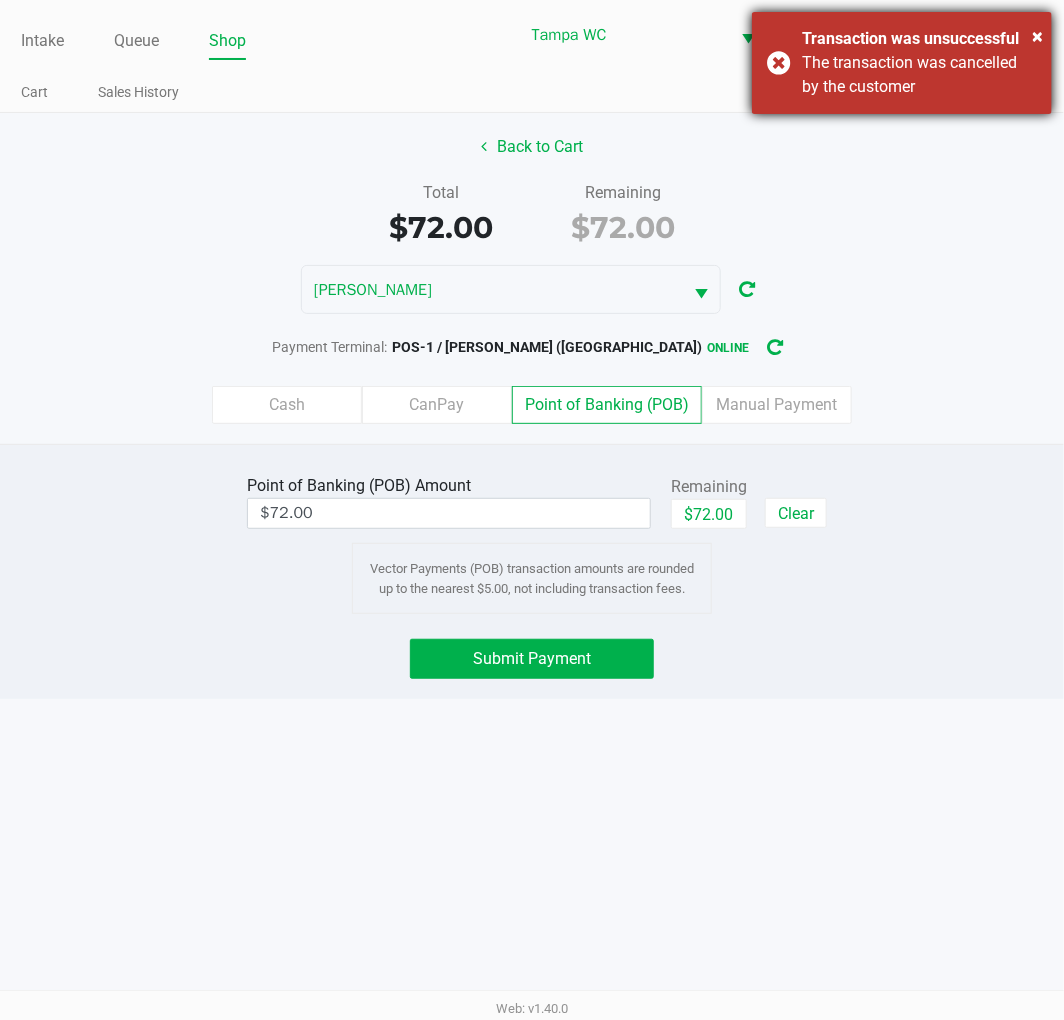 click on "The transaction was cancelled by the customer" at bounding box center [919, 75] 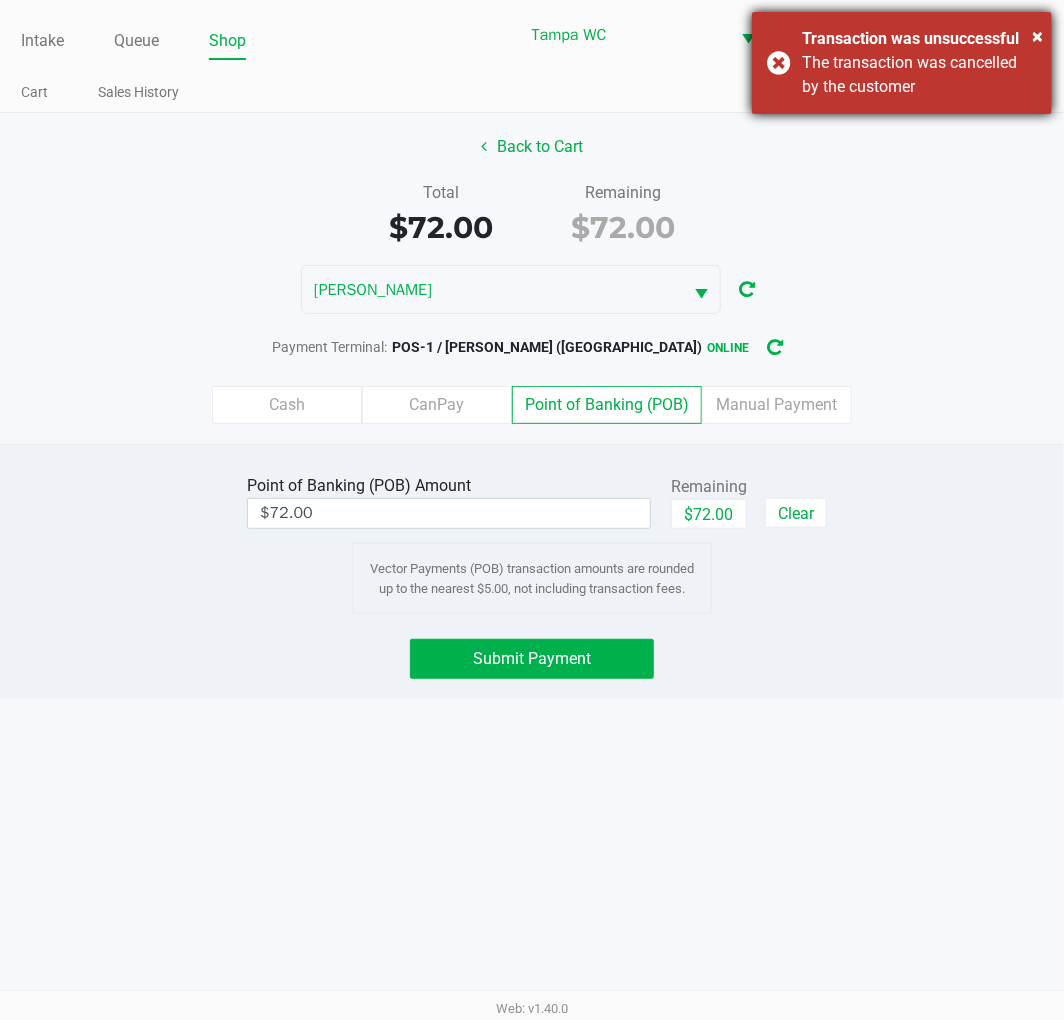 click on "Cash   CanPay   Point of Banking (POB)   Manual Payment" 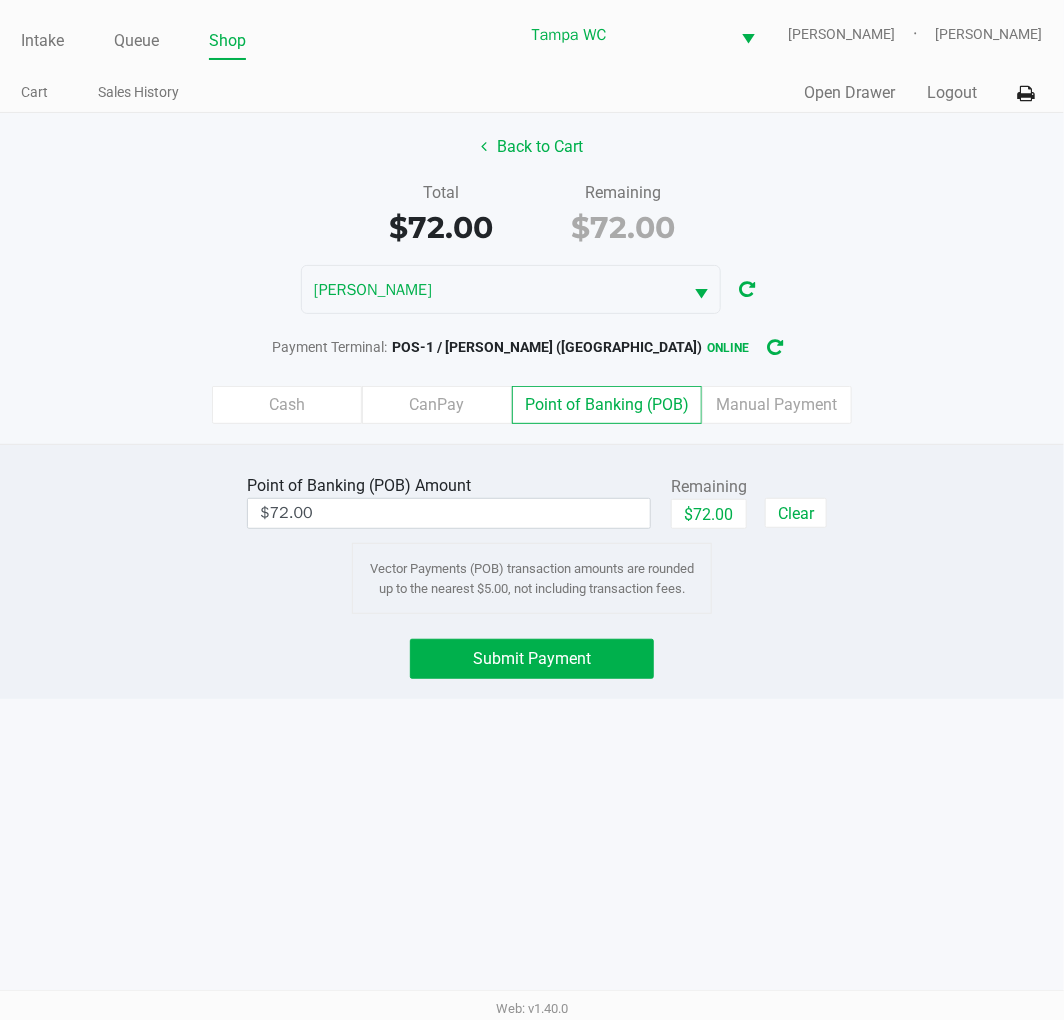 click on "Submit Payment" 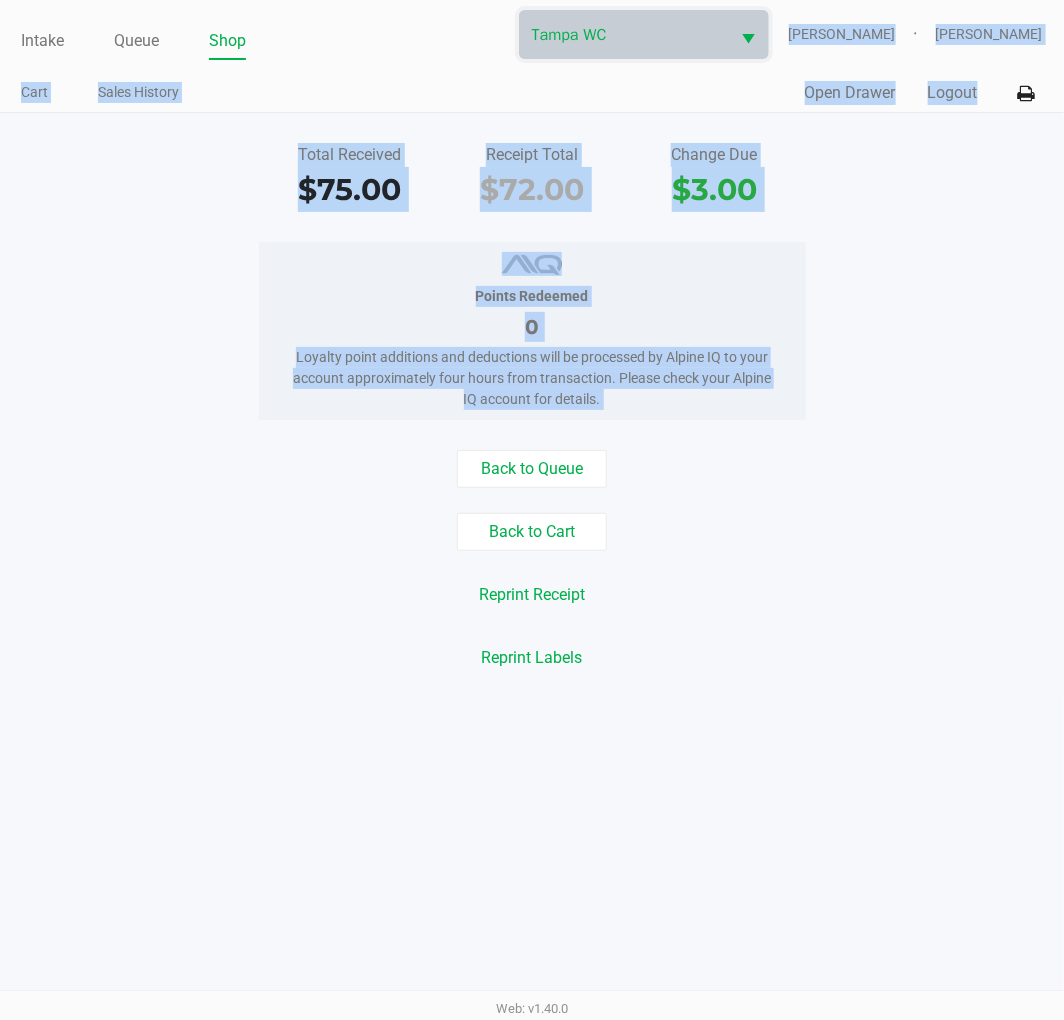 click on "Intake Queue Shop Tampa [PERSON_NAME]   [PERSON_NAME]  Cart Sales History  Quick Sale   Open Drawer   Logout   Total Received   $75.00   Receipt Total   $72.00   Change Due   $3.00   Points Redeemed   0   Loyalty point additions and deductions will be processed by Alpine IQ to your account approximately four hours from transaction. Please check your Alpine IQ account for details.   Back to Queue   Back to Cart   Reprint Receipt   Reprint Labels   Web: v1.40.0" at bounding box center [532, 510] 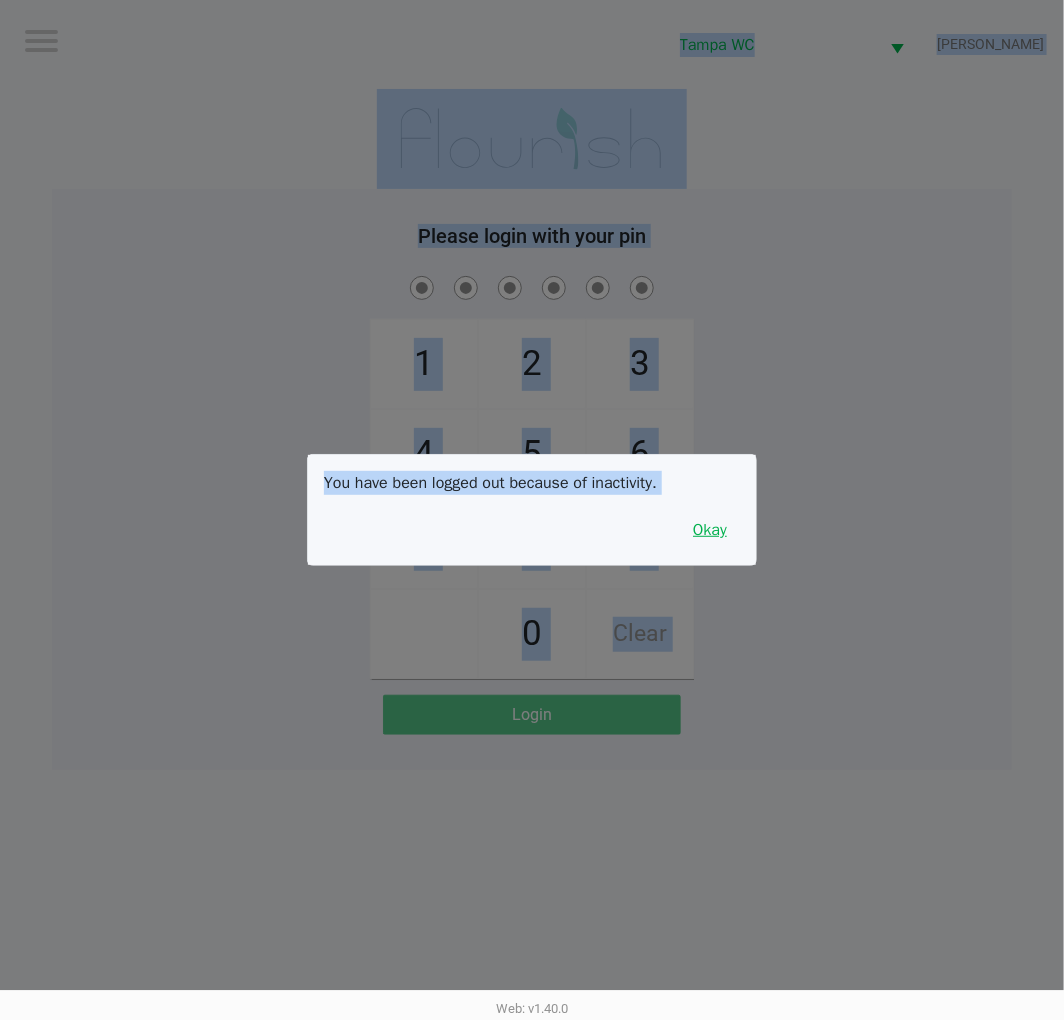 click on "Okay" at bounding box center [710, 530] 